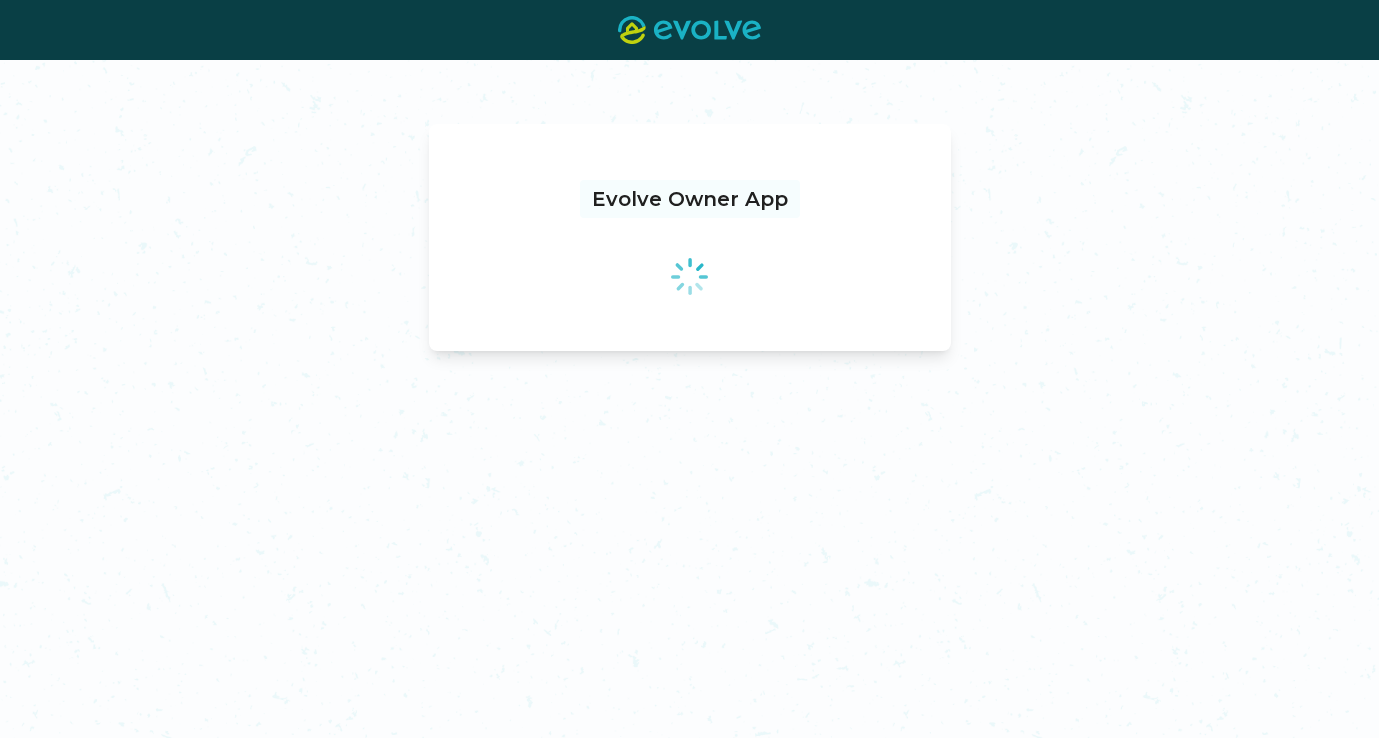 scroll, scrollTop: 0, scrollLeft: 0, axis: both 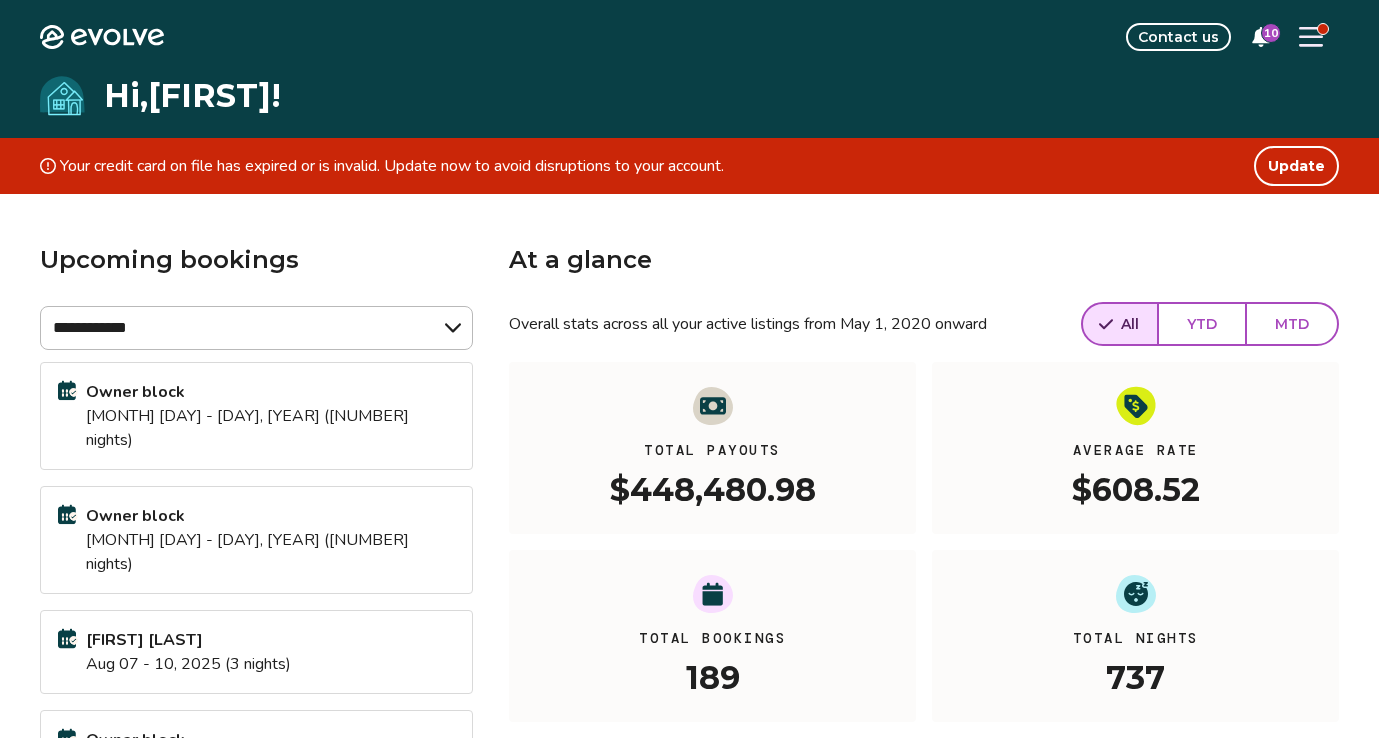 click 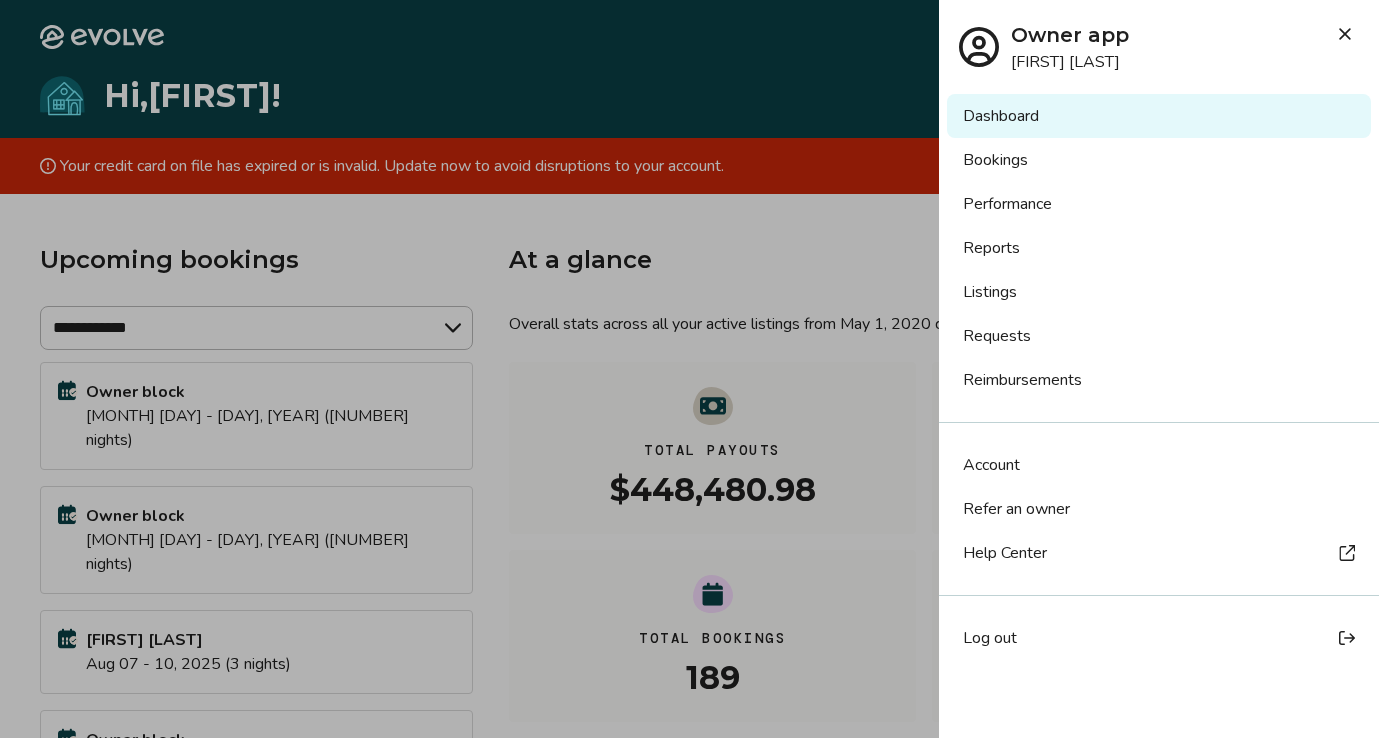 click on "Bookings" at bounding box center (1159, 160) 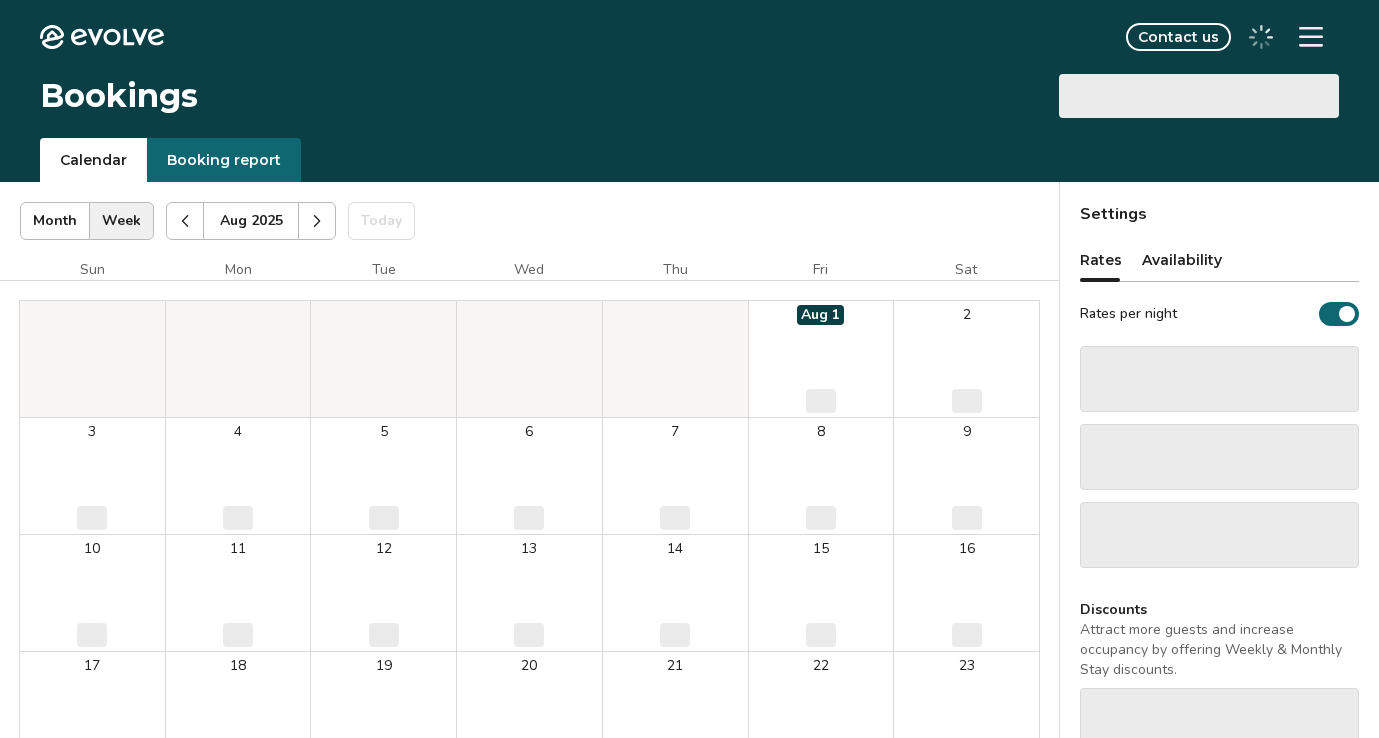 scroll, scrollTop: 0, scrollLeft: 0, axis: both 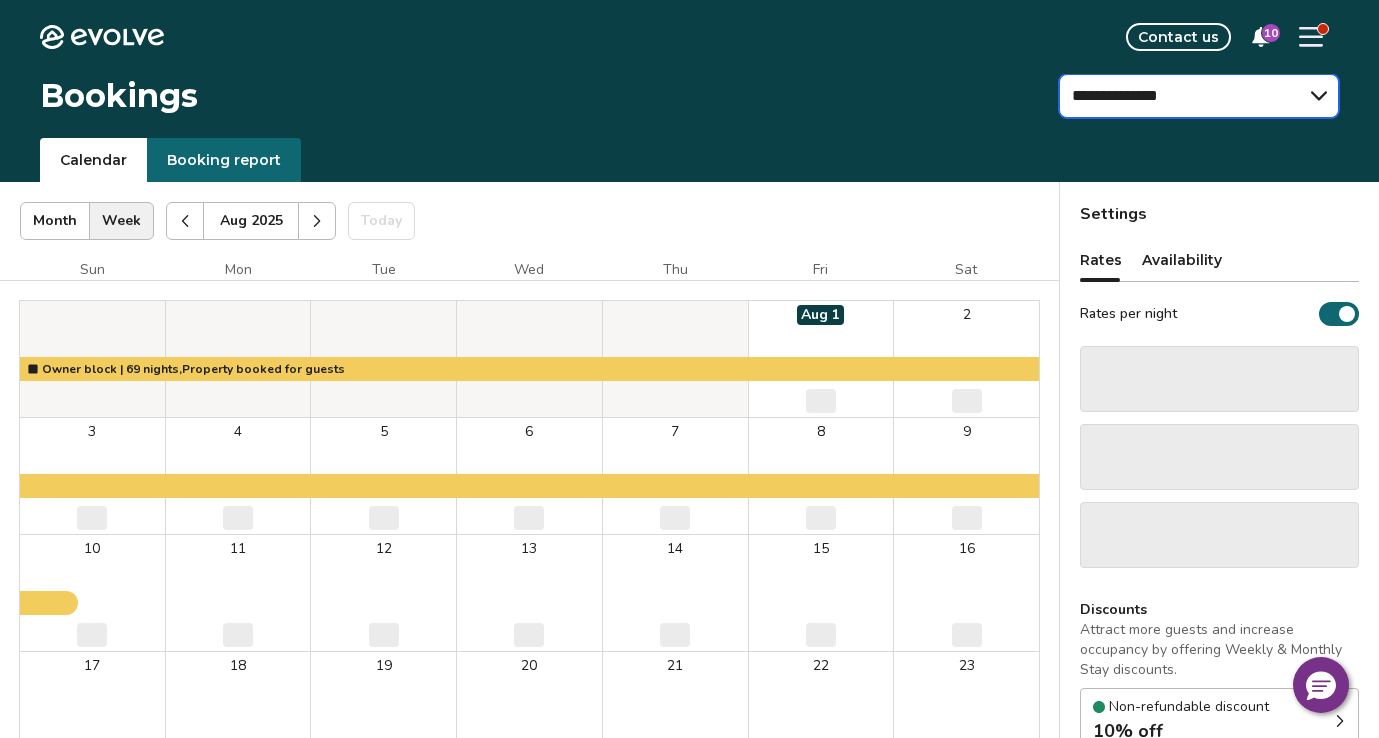 click on "**********" at bounding box center (1199, 96) 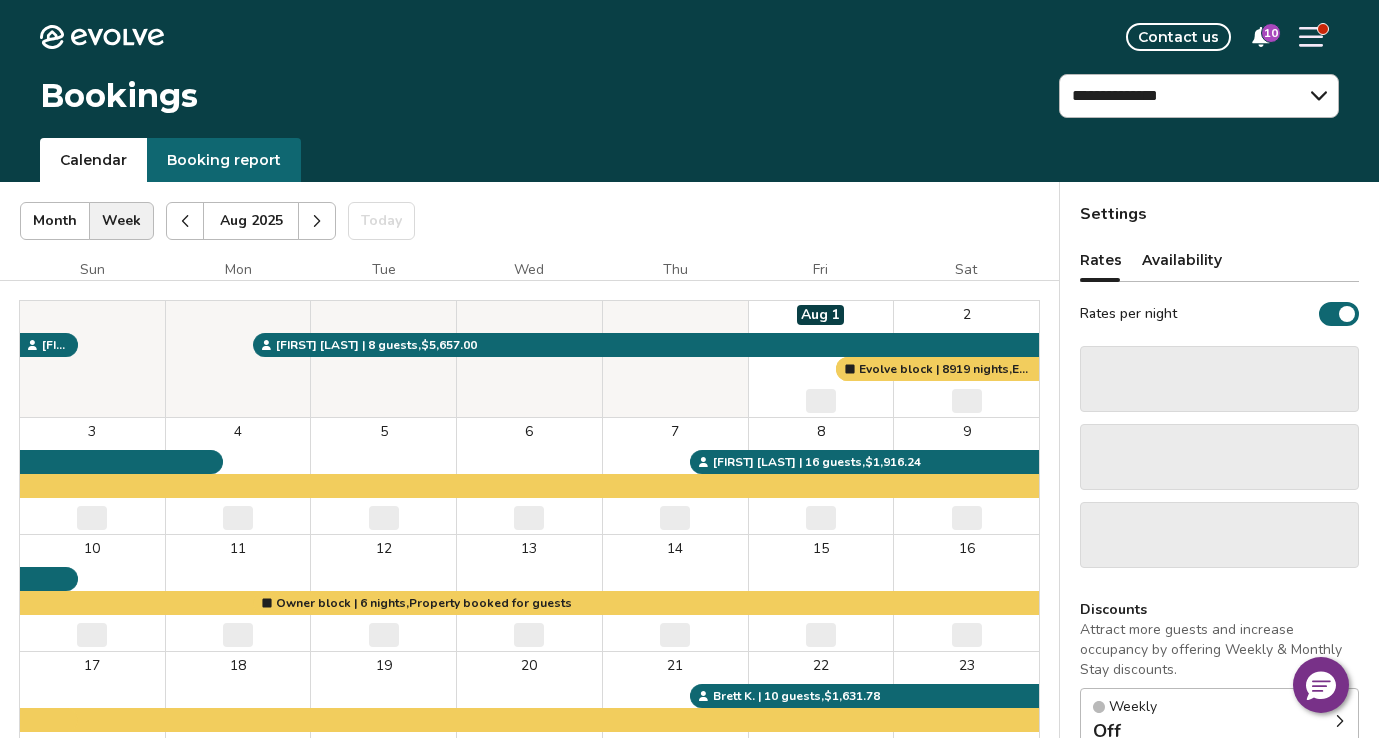 click on "Booking report" at bounding box center (224, 160) 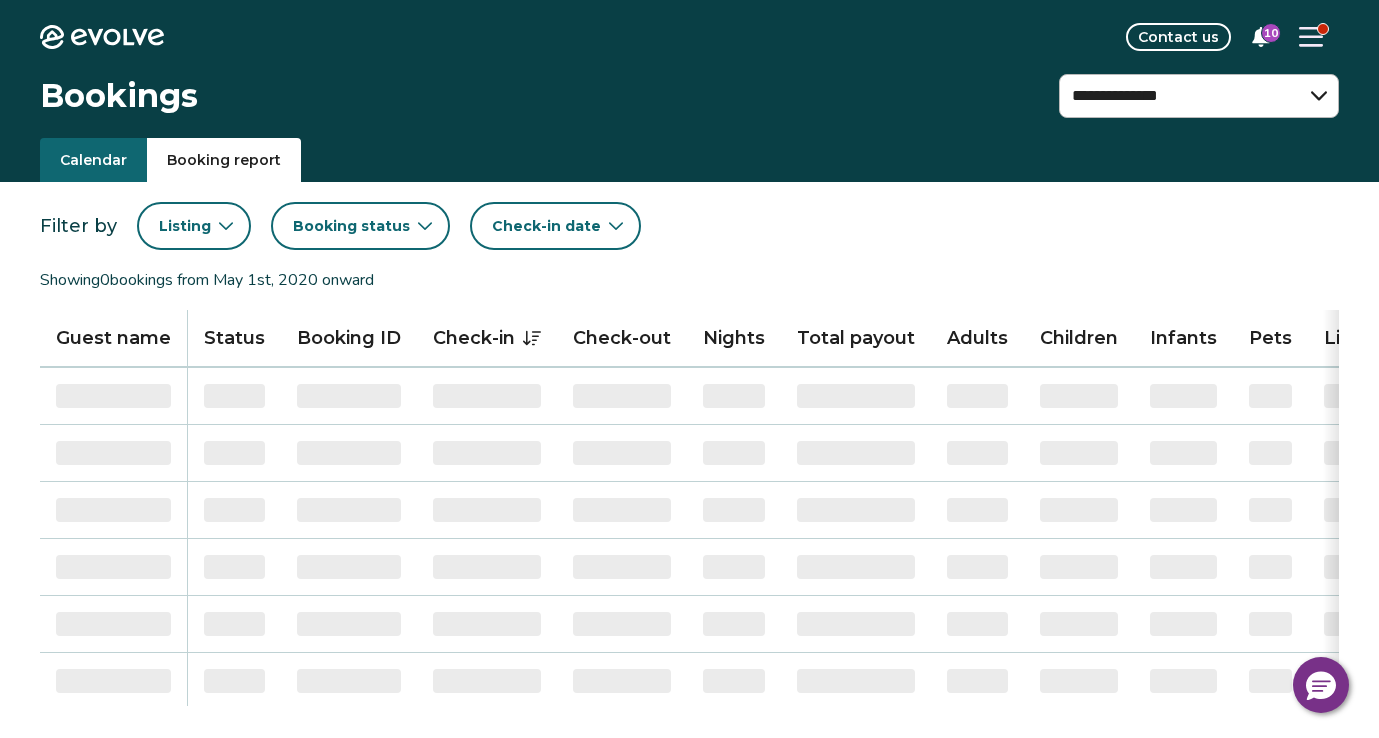 click 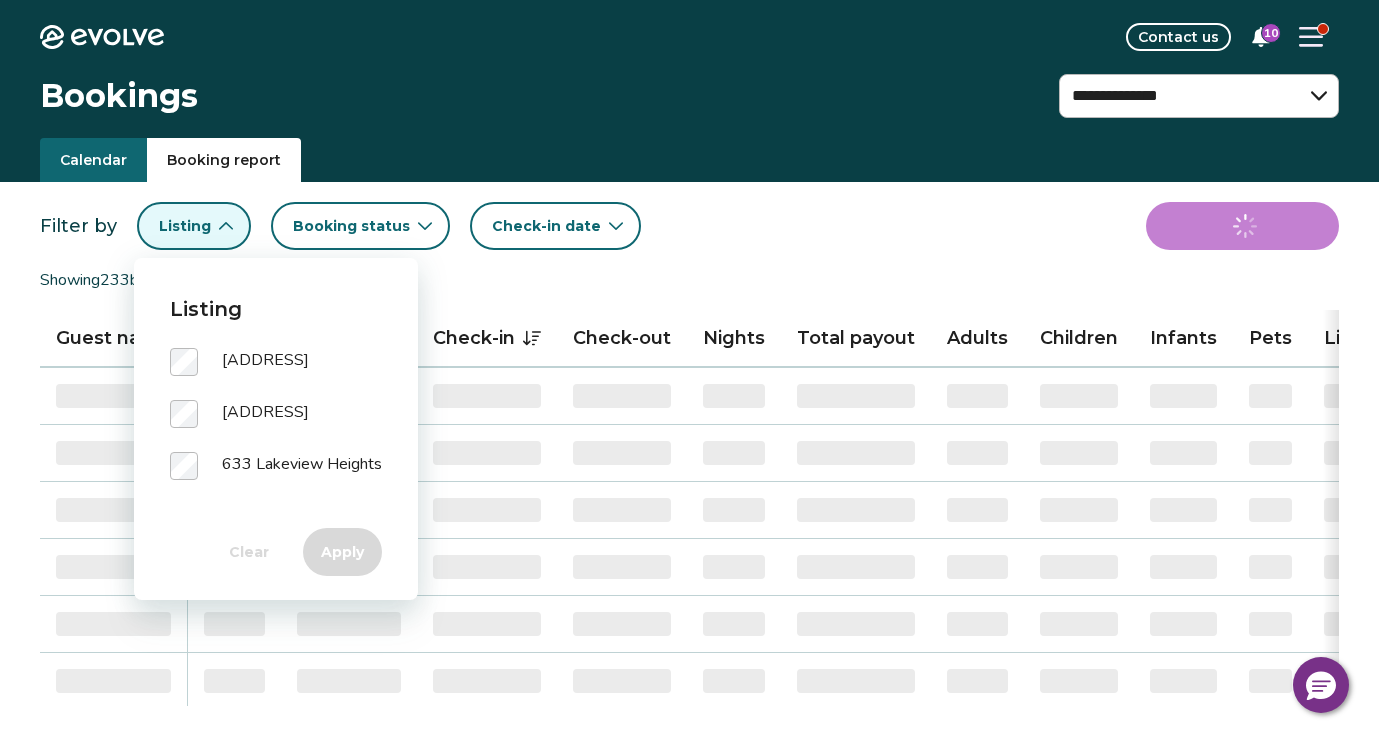 click on "633 Lakeview Heights" at bounding box center [302, 466] 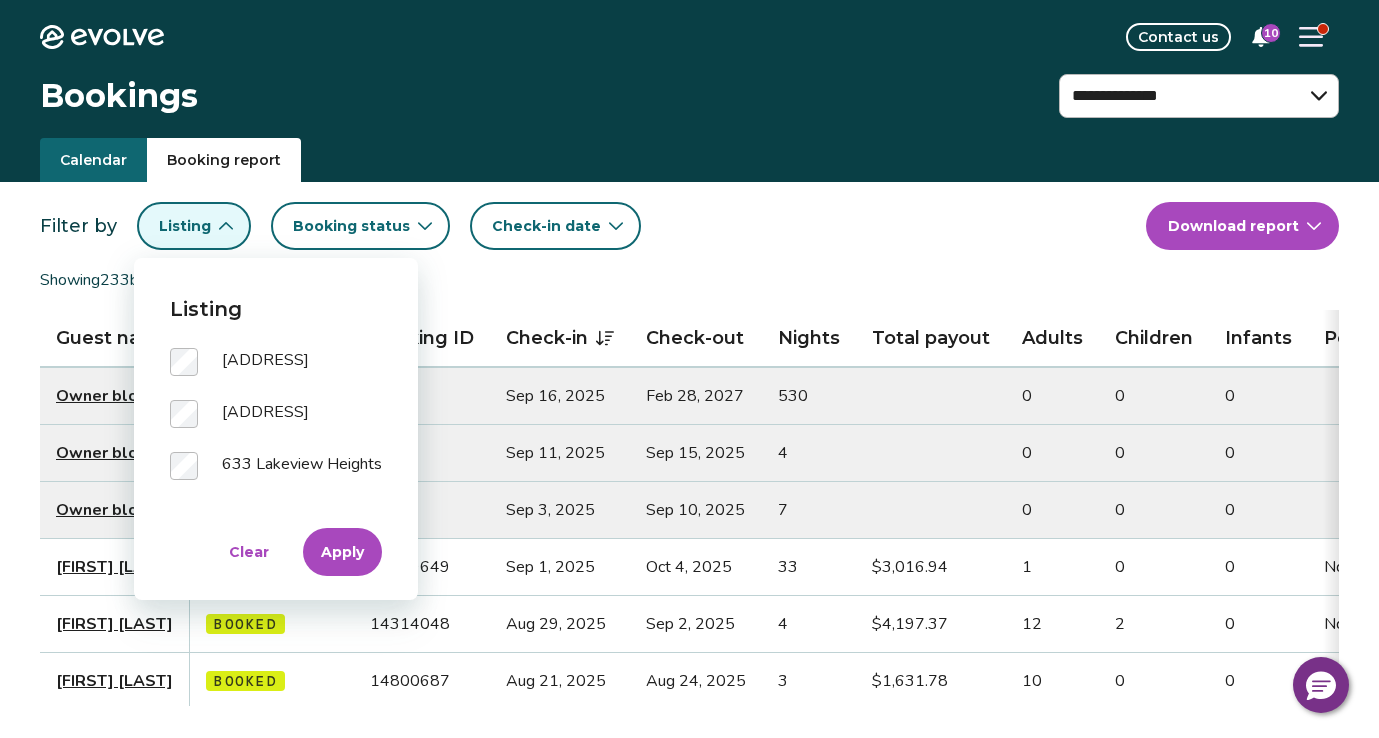 click on "Apply" at bounding box center [342, 552] 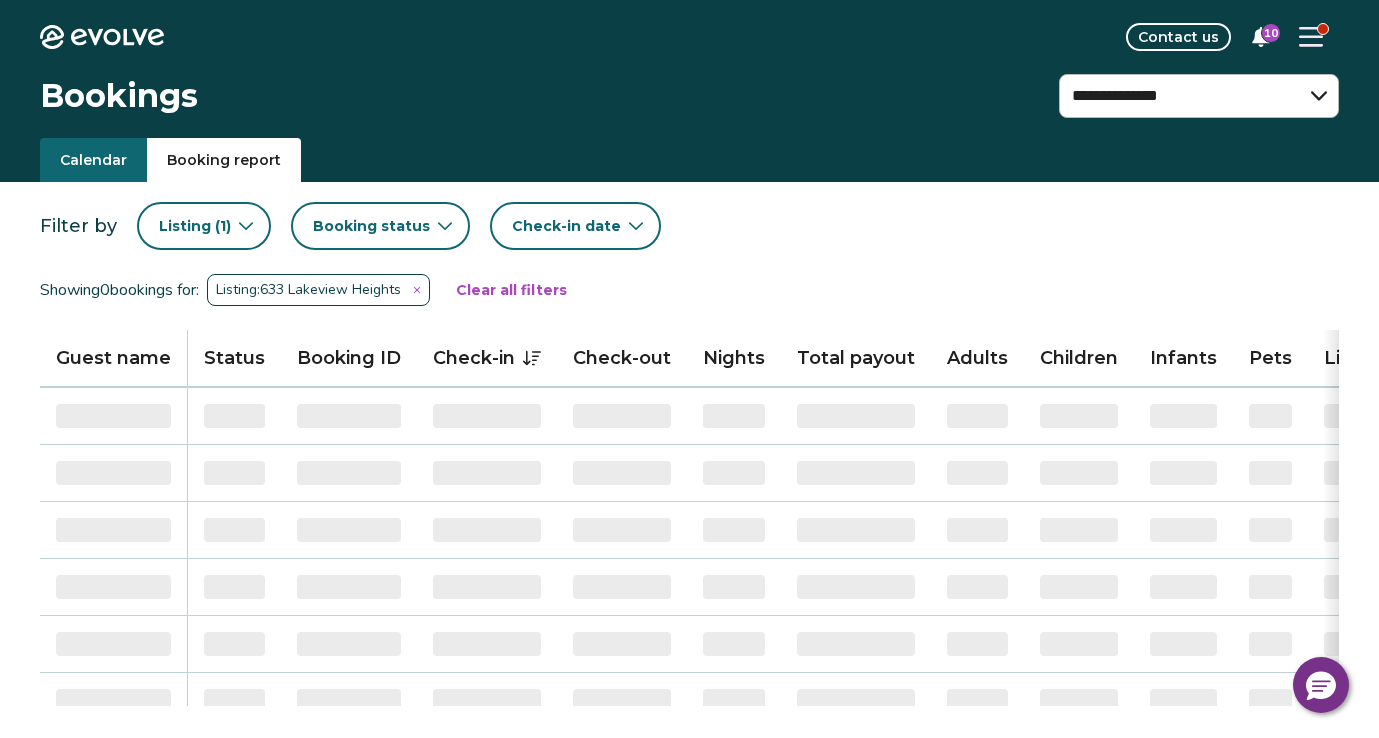 click 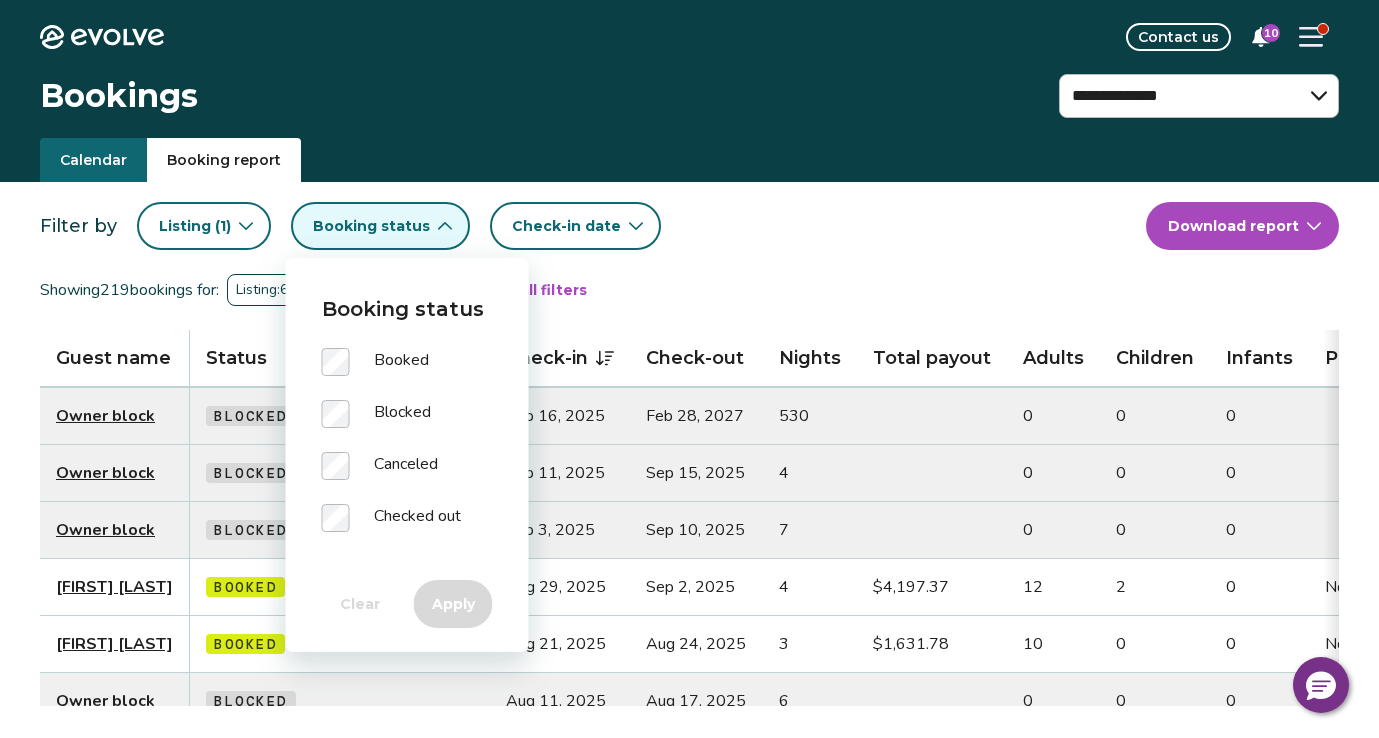 click on "Booked" at bounding box center (407, 374) 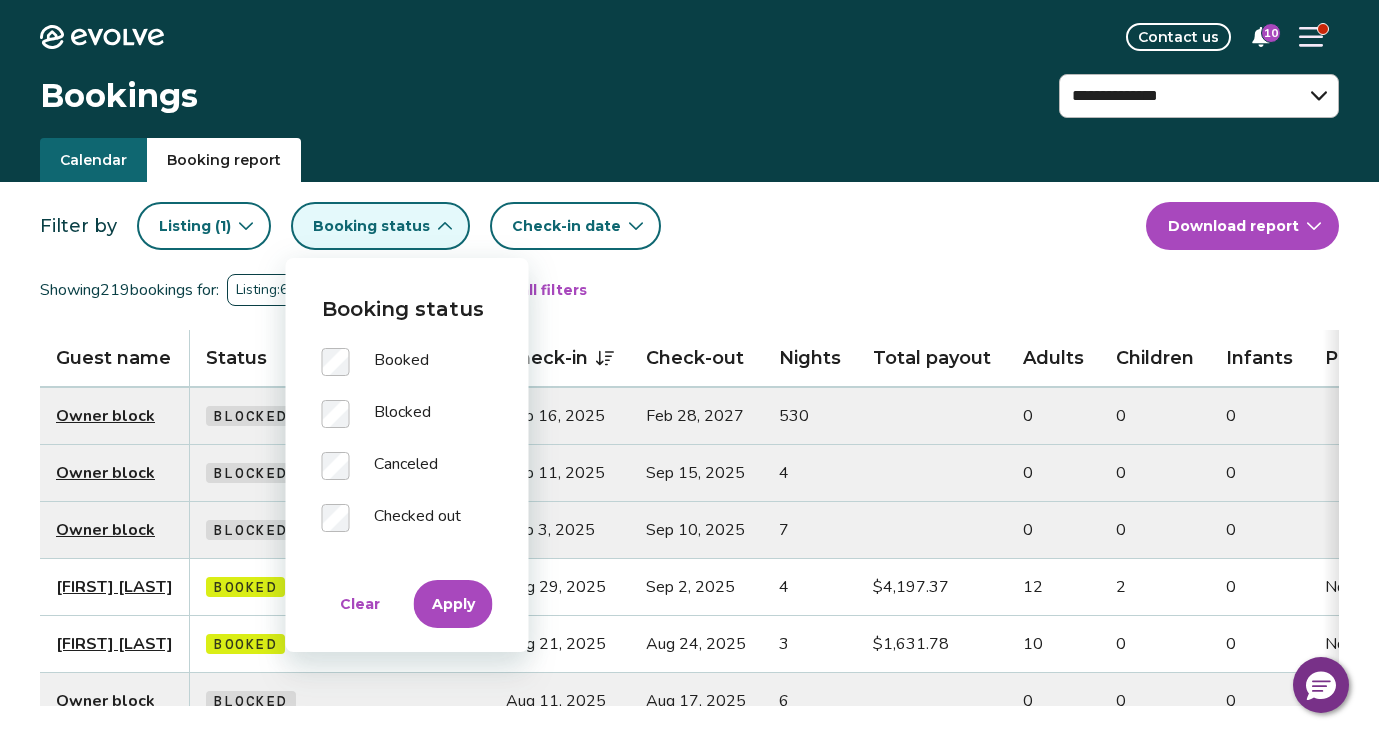click on "Blocked" at bounding box center (402, 414) 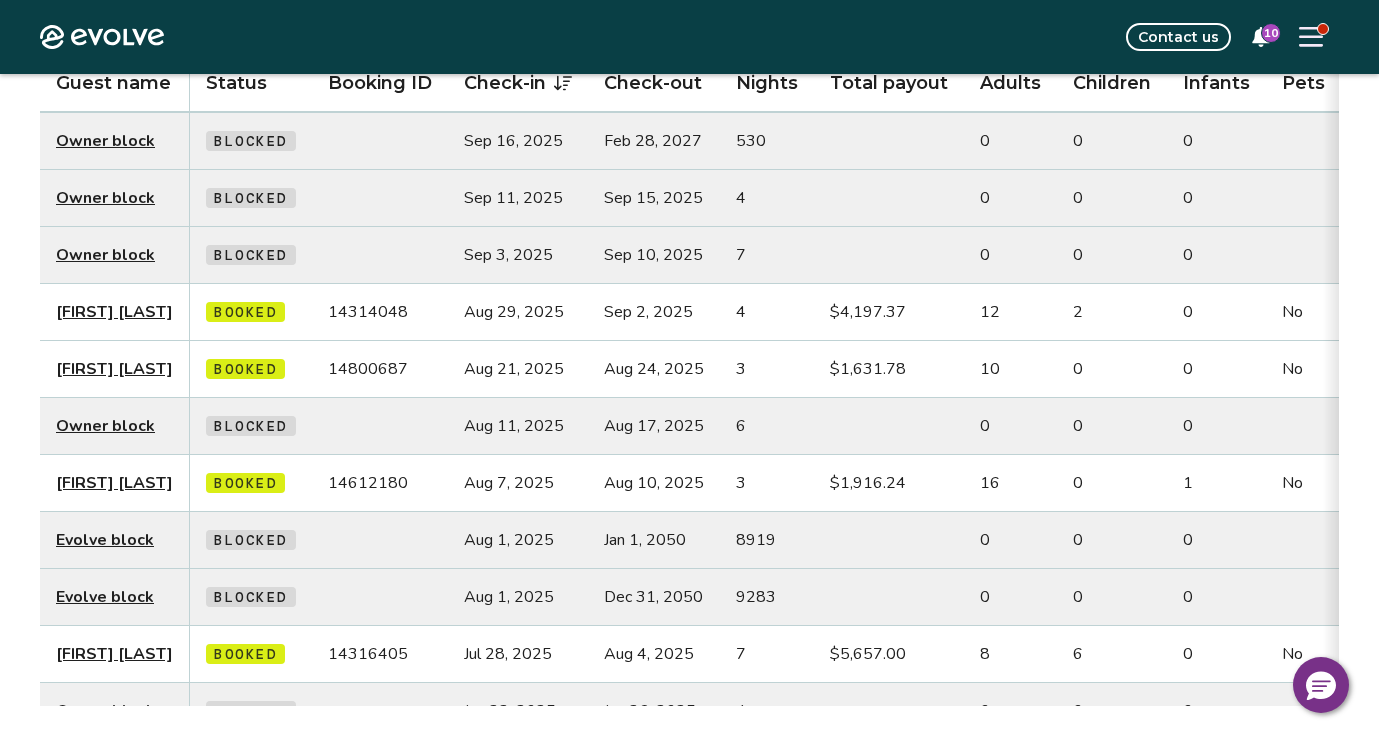 scroll, scrollTop: 0, scrollLeft: 0, axis: both 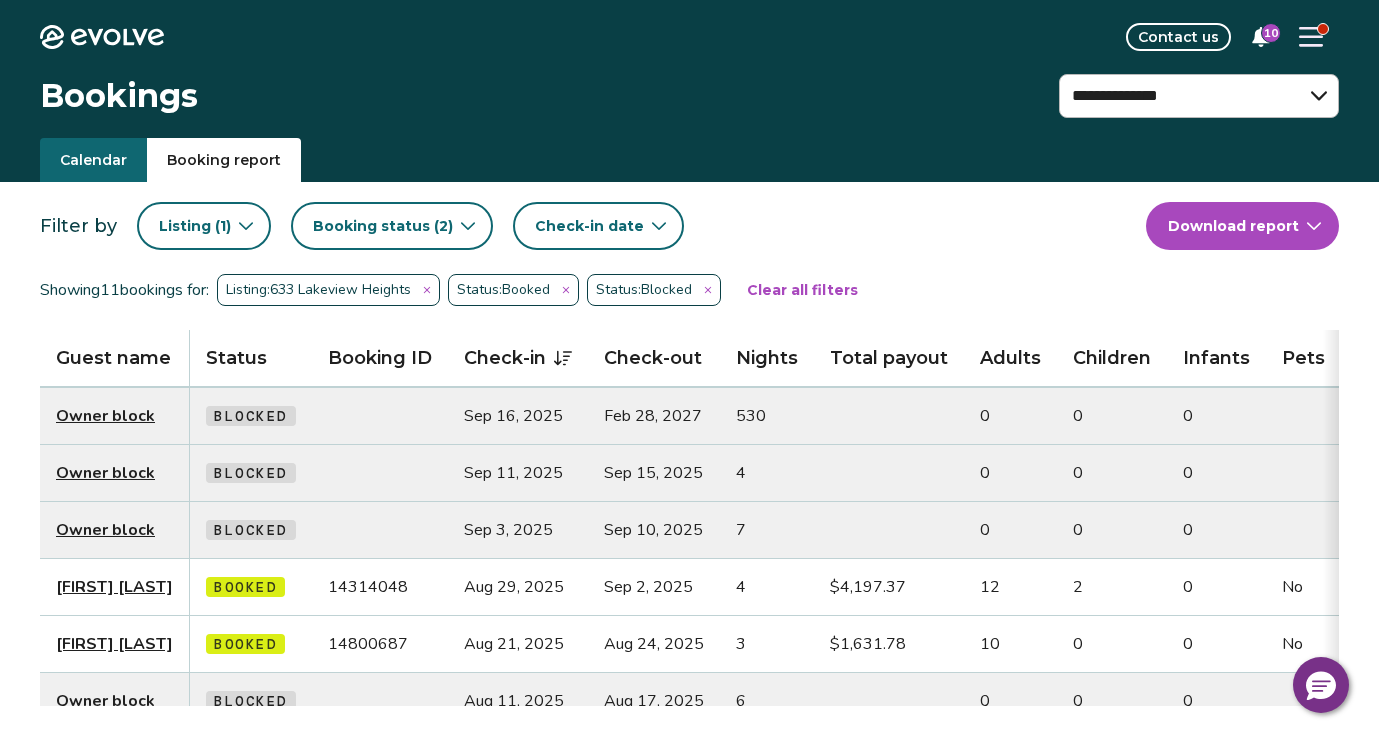 click on "**********" at bounding box center [689, 581] 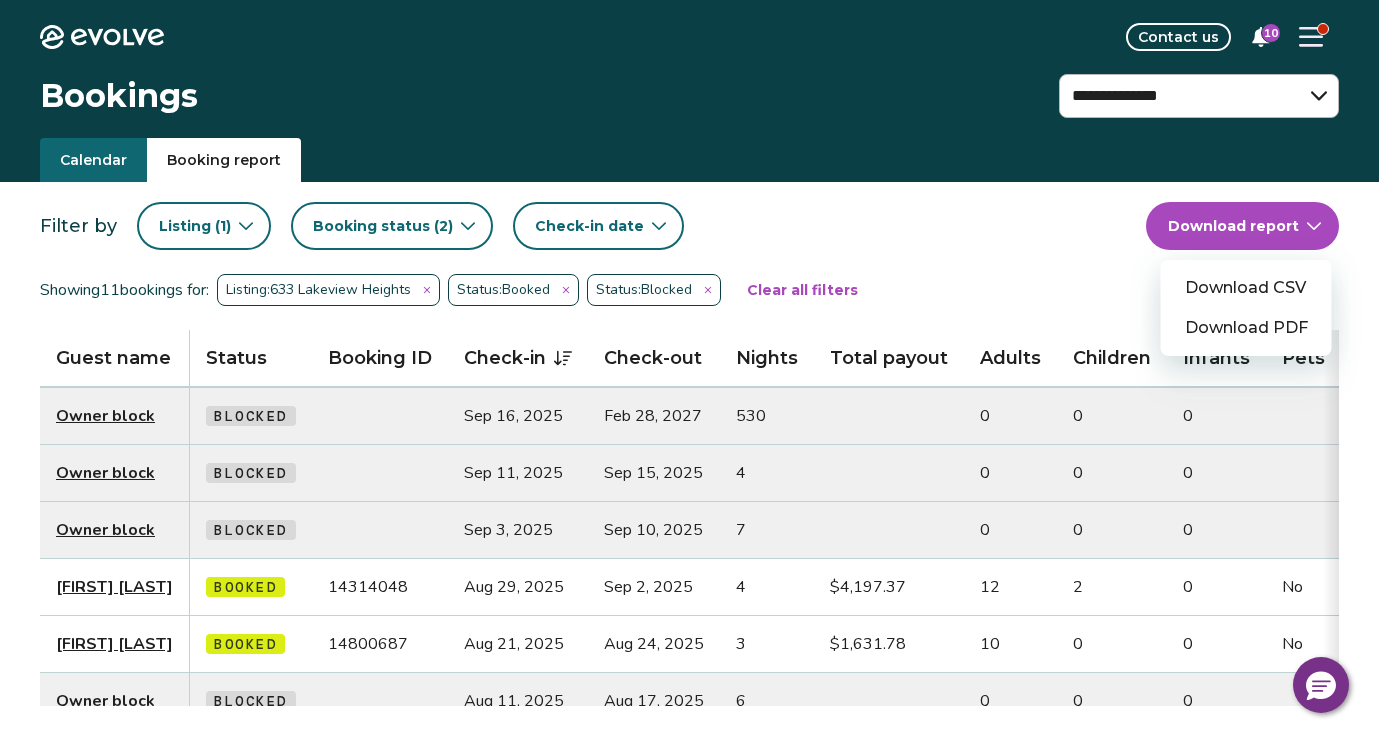 click on "Download CSV" at bounding box center (1246, 288) 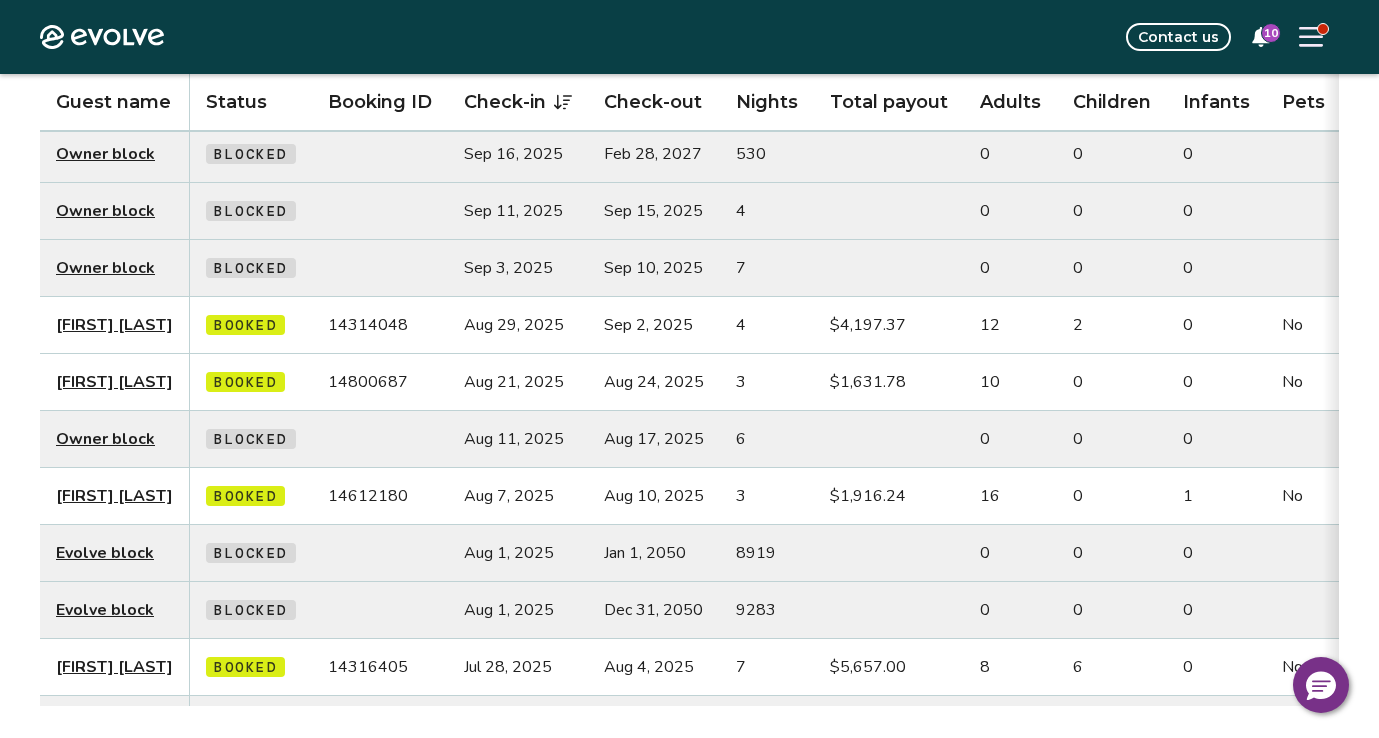 scroll, scrollTop: 425, scrollLeft: 0, axis: vertical 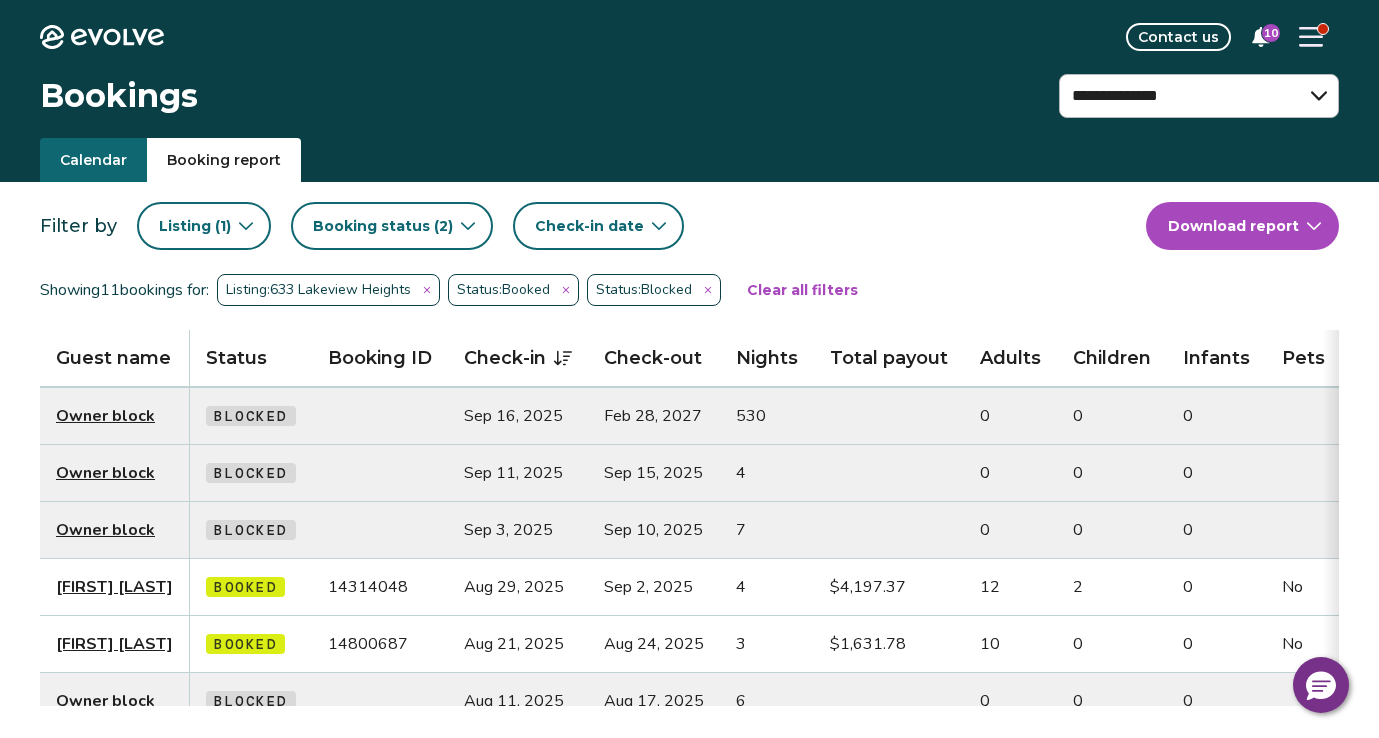 click on "Listing:  633 Lakeview Heights" at bounding box center [328, 290] 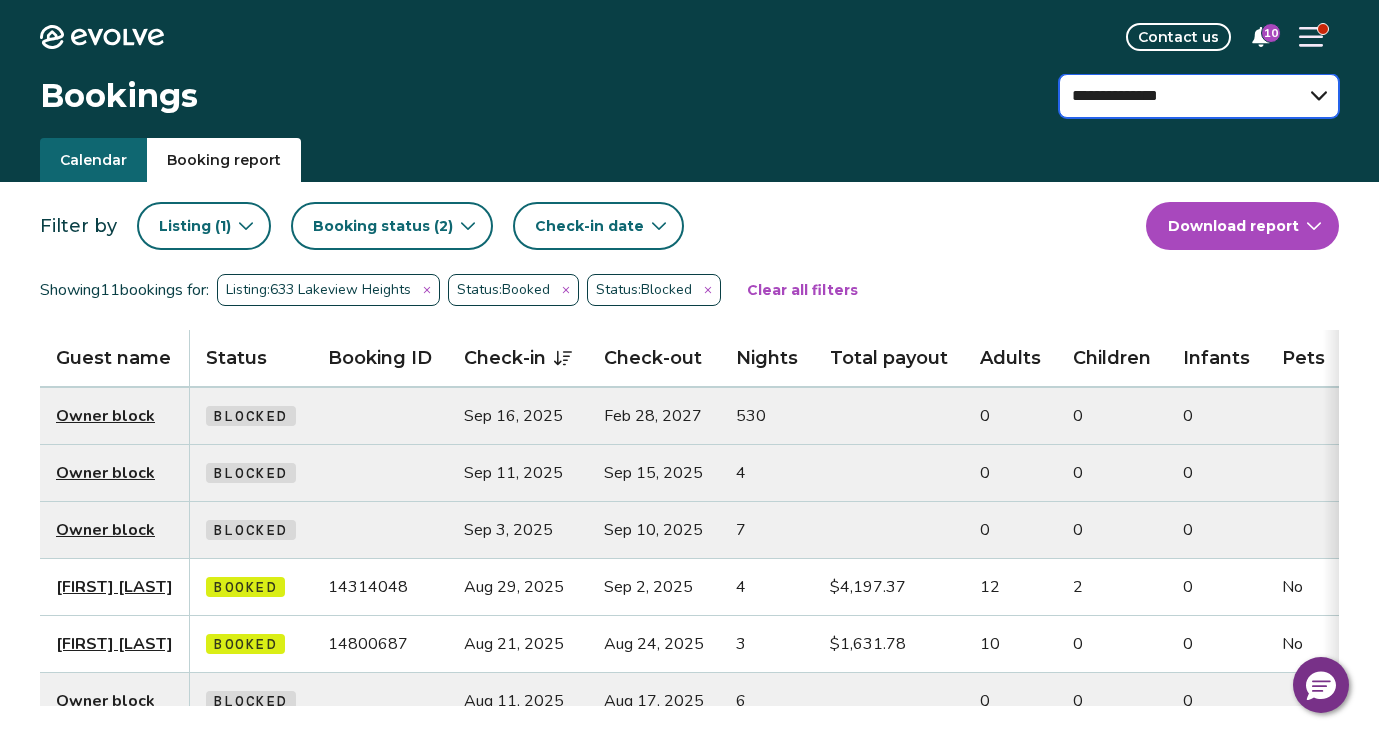 click on "**********" at bounding box center [1199, 96] 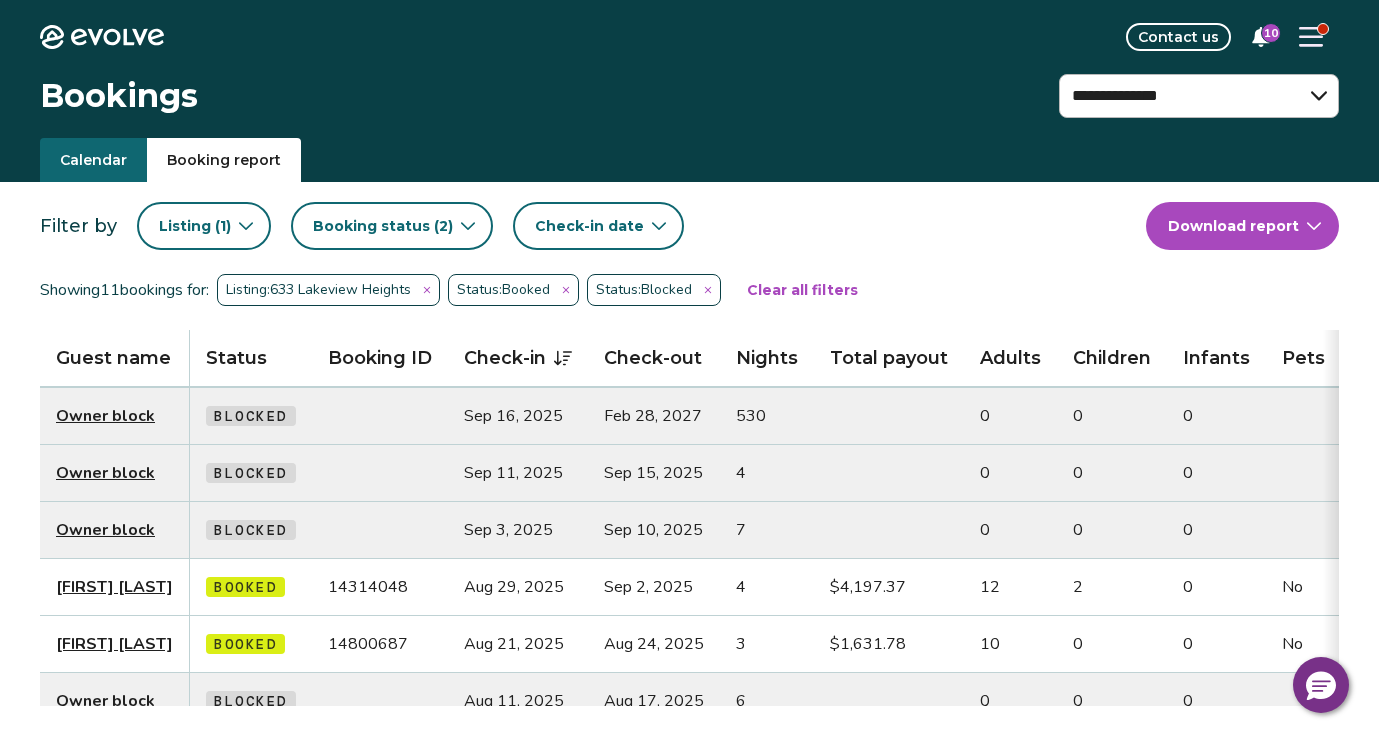 click on "Showing  11  bookings   for: Listing:  633 Lakeview Heights Status:  Booked Status:  Blocked Clear all filters" at bounding box center [689, 290] 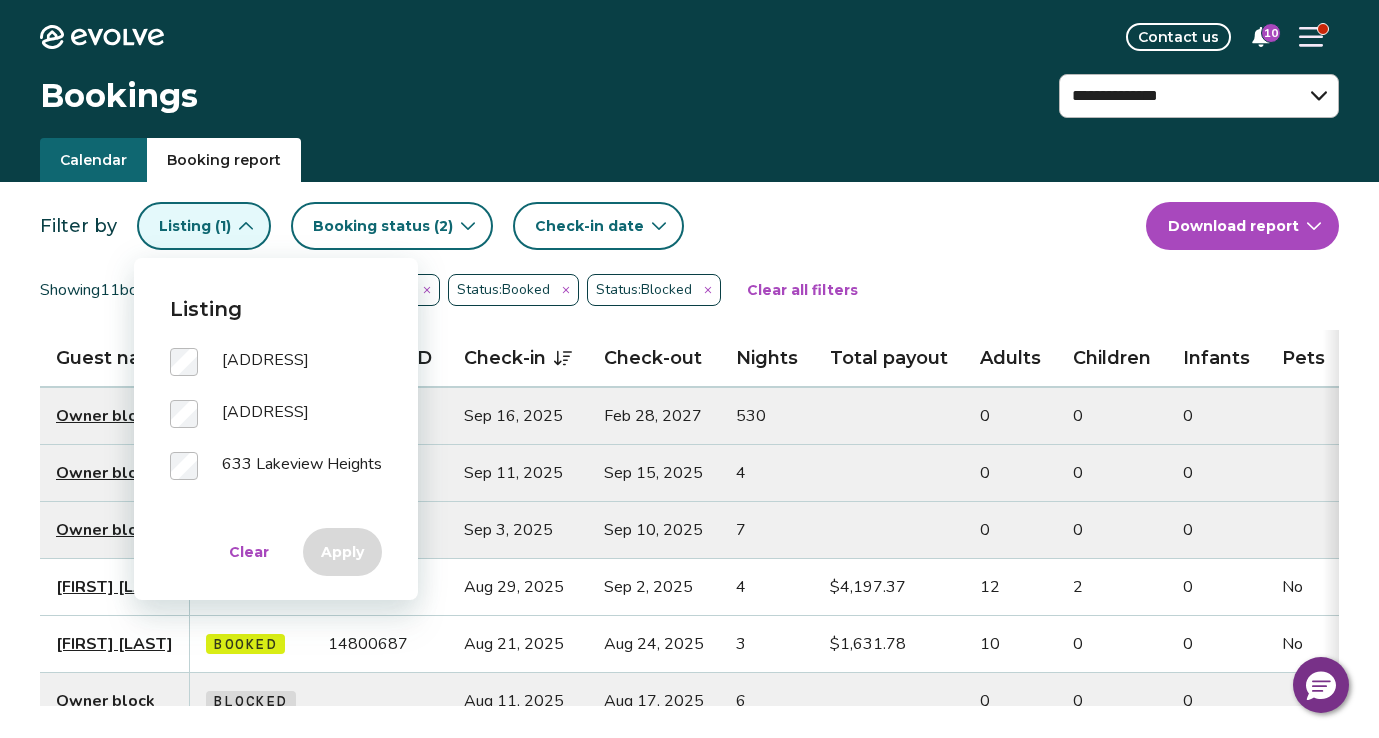 click on "633 Lakeview Heights" at bounding box center [276, 478] 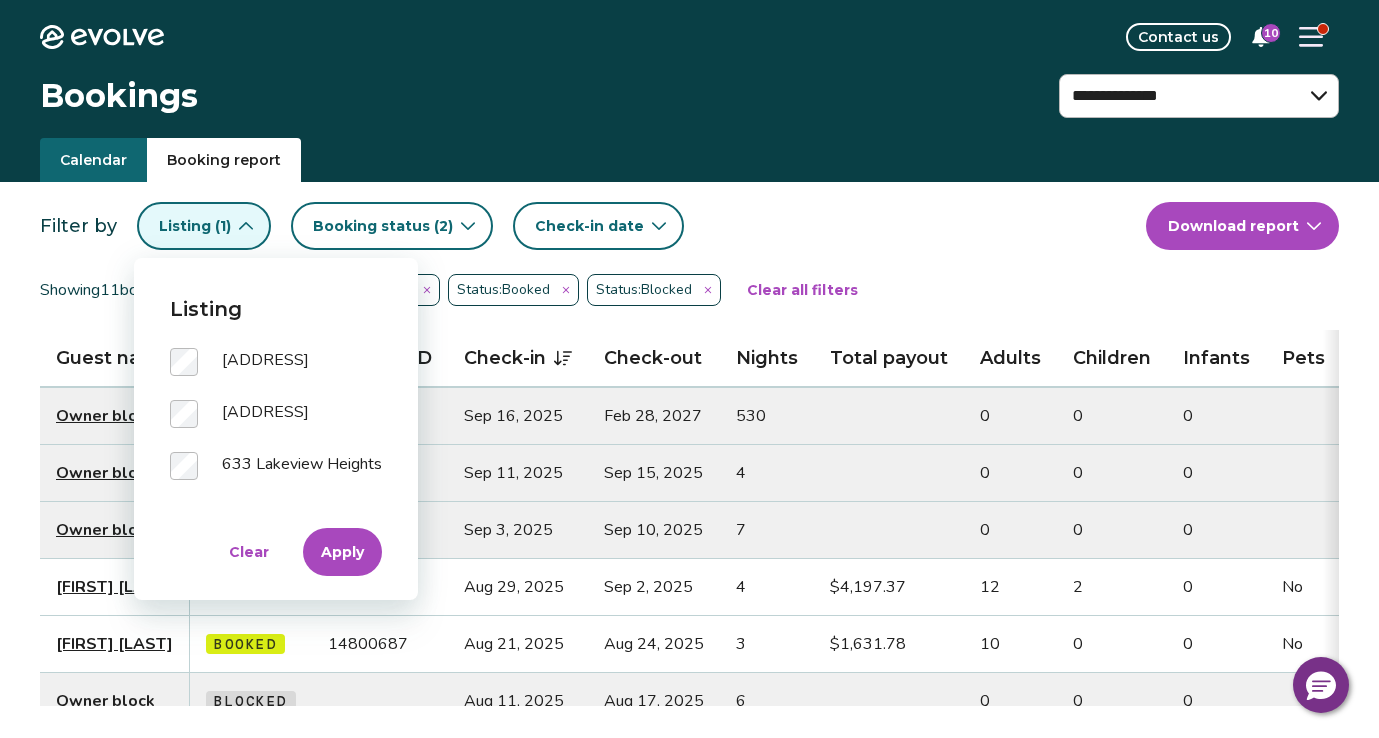 click on "Apply" at bounding box center (342, 552) 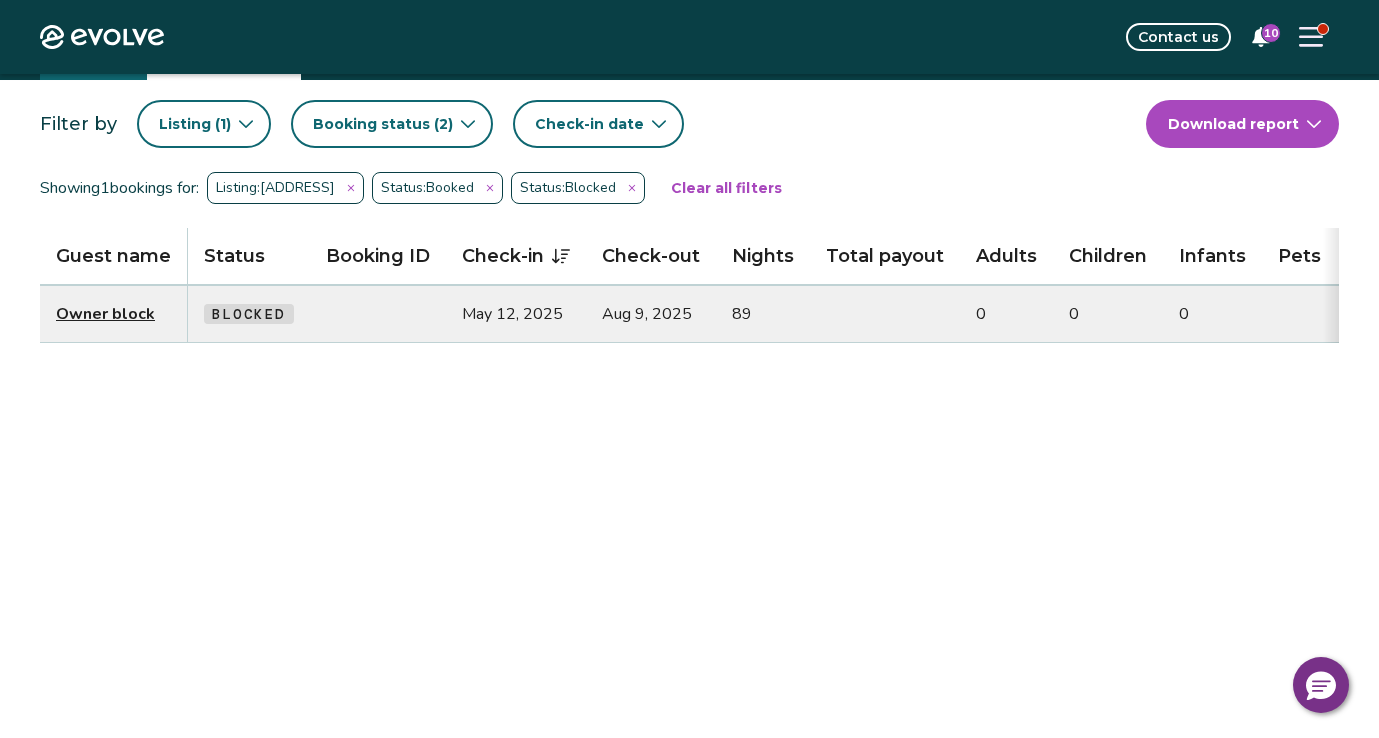 scroll, scrollTop: 76, scrollLeft: 0, axis: vertical 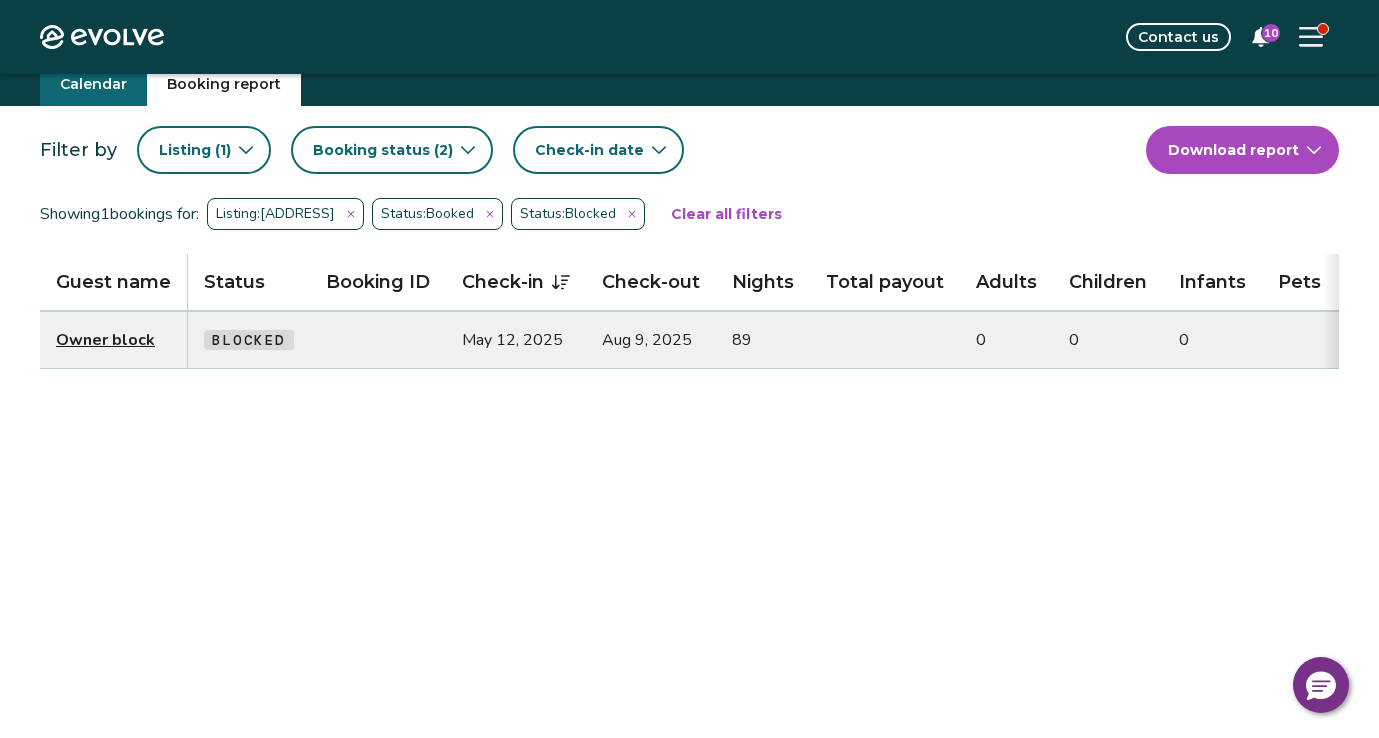 click on "Listing ( 1 )" at bounding box center [204, 150] 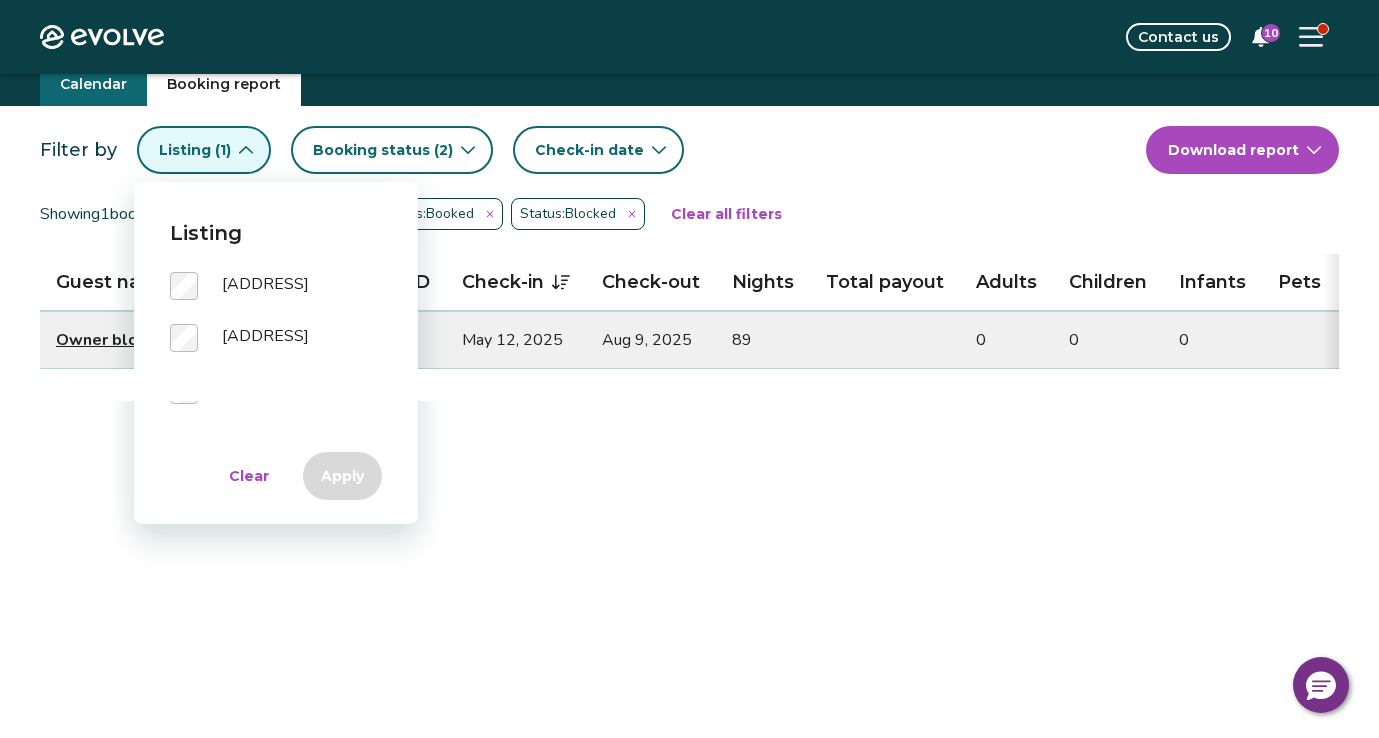 click on "[ADDRESS]" at bounding box center [265, 286] 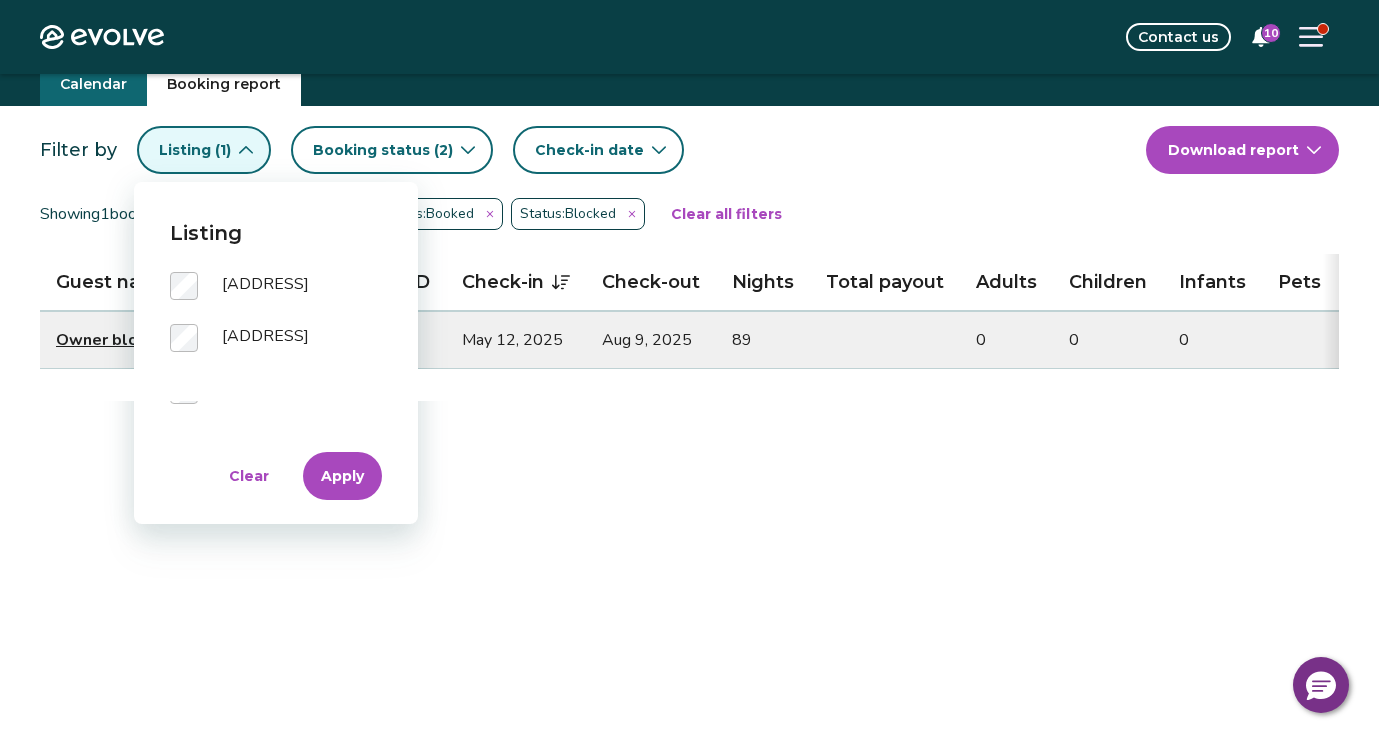click on "Apply" at bounding box center (342, 476) 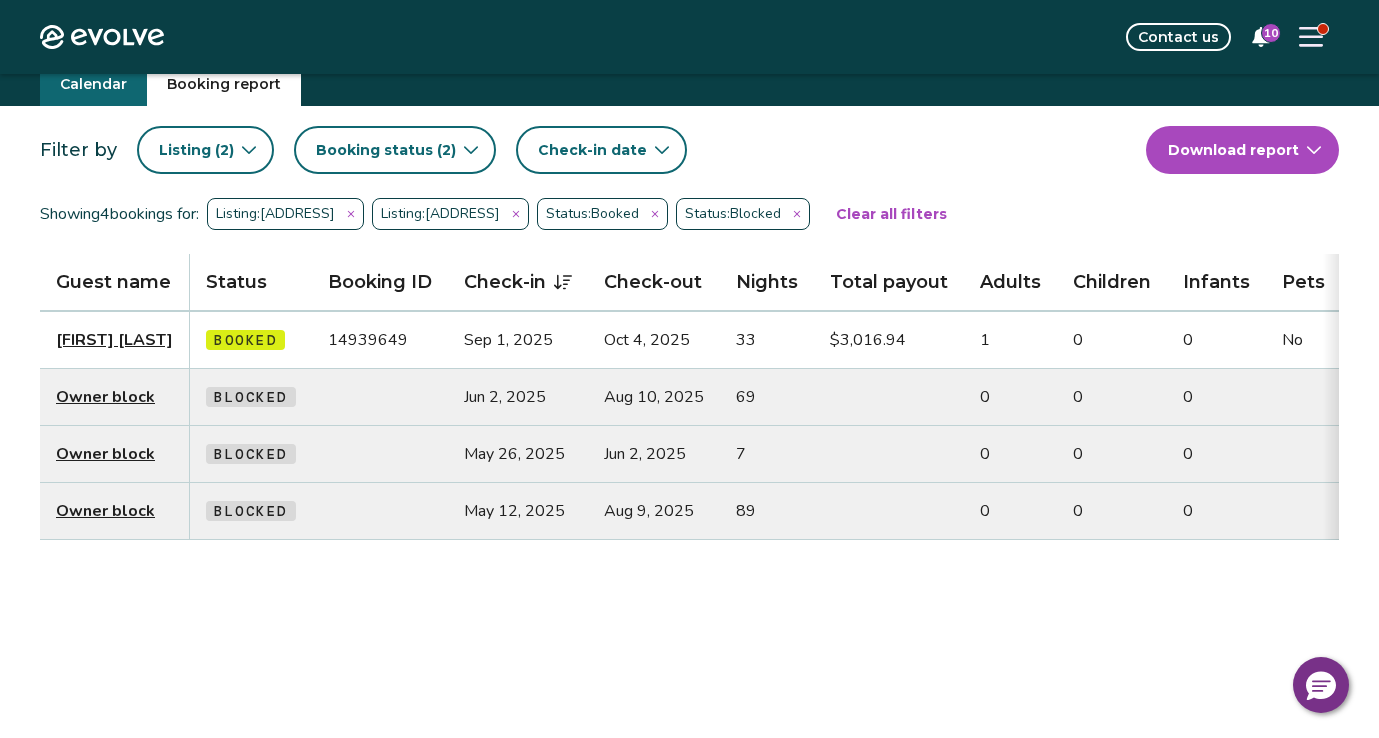 click on "**********" at bounding box center (689, 441) 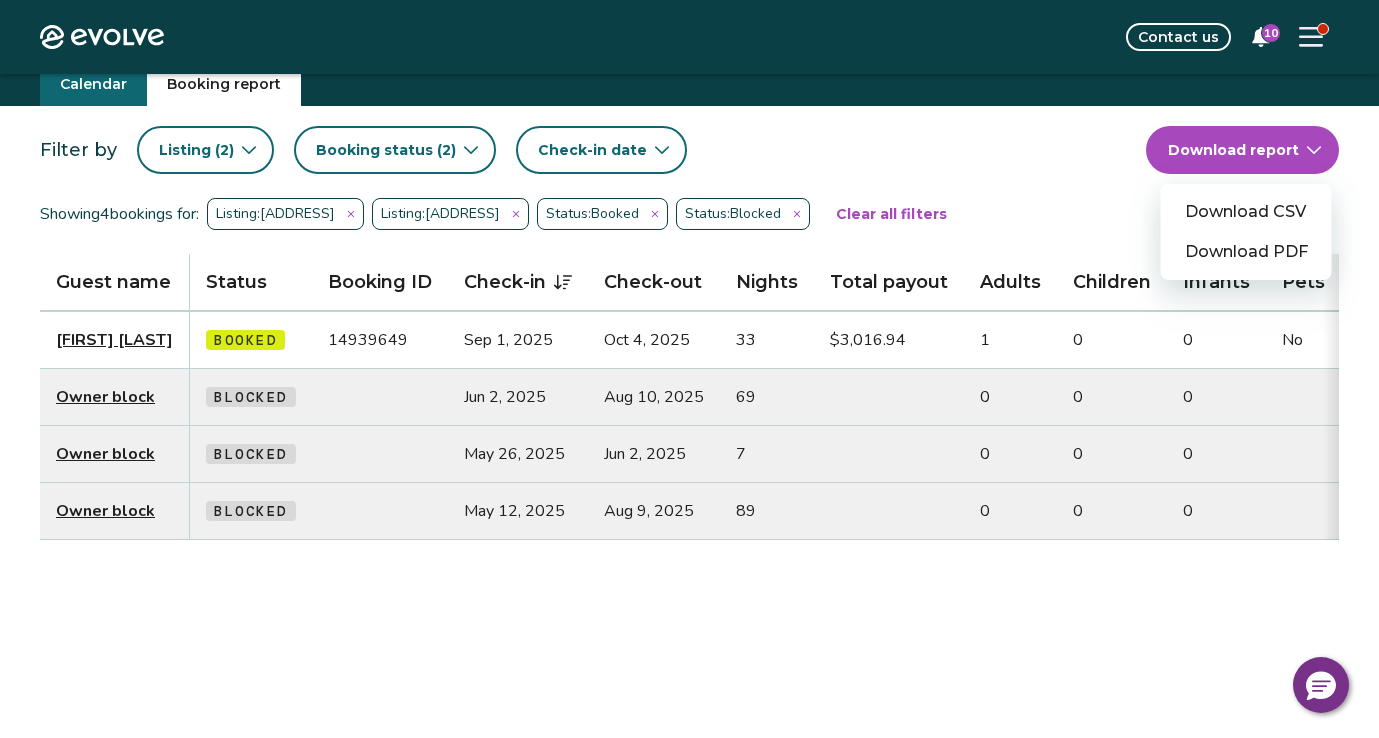click on "Download CSV" at bounding box center (1246, 212) 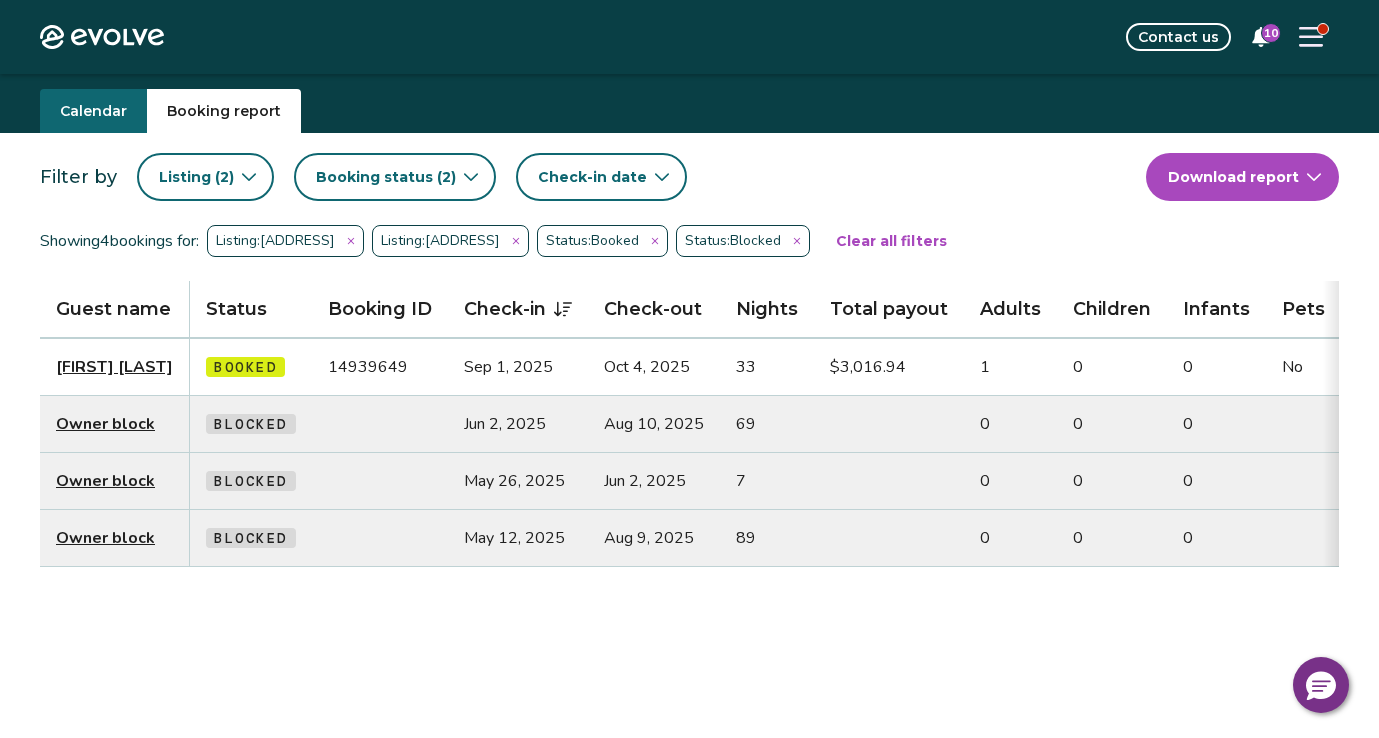 scroll, scrollTop: 0, scrollLeft: 0, axis: both 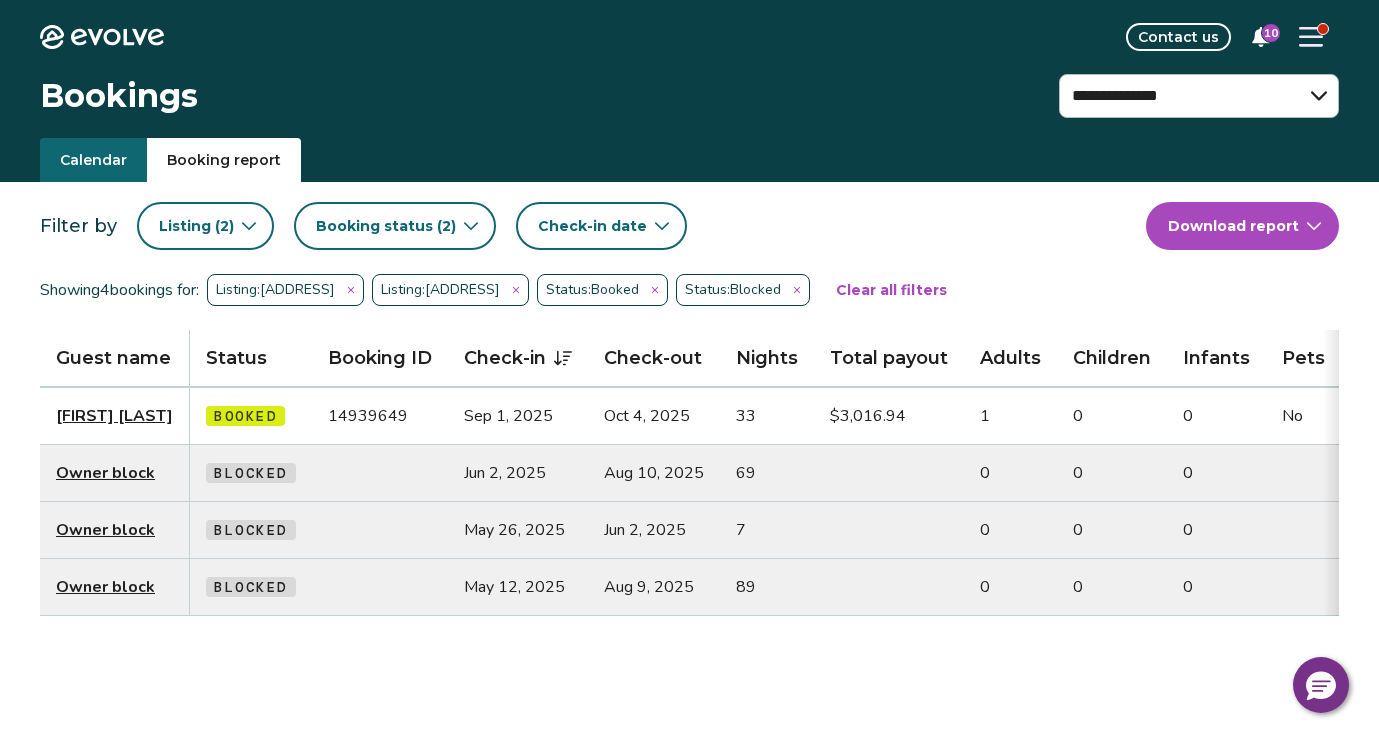 click 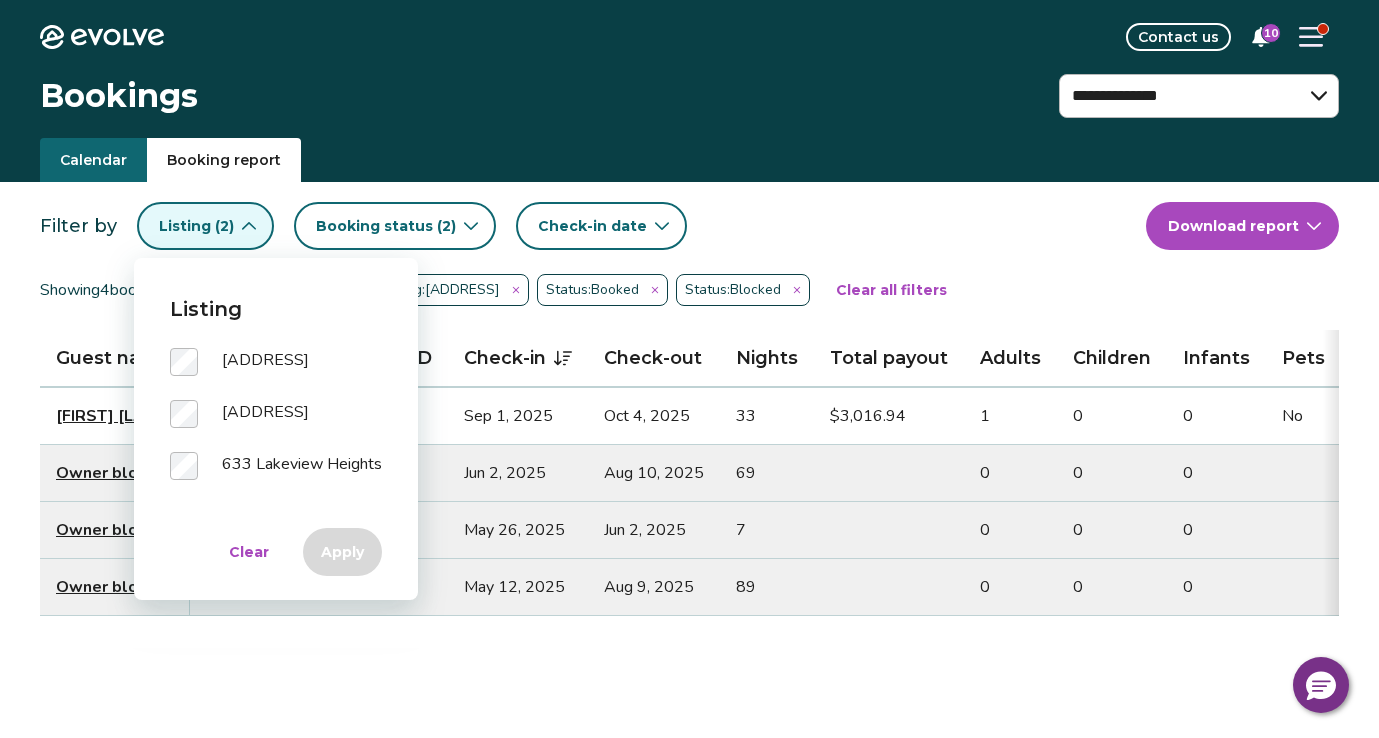 click at bounding box center [196, 362] 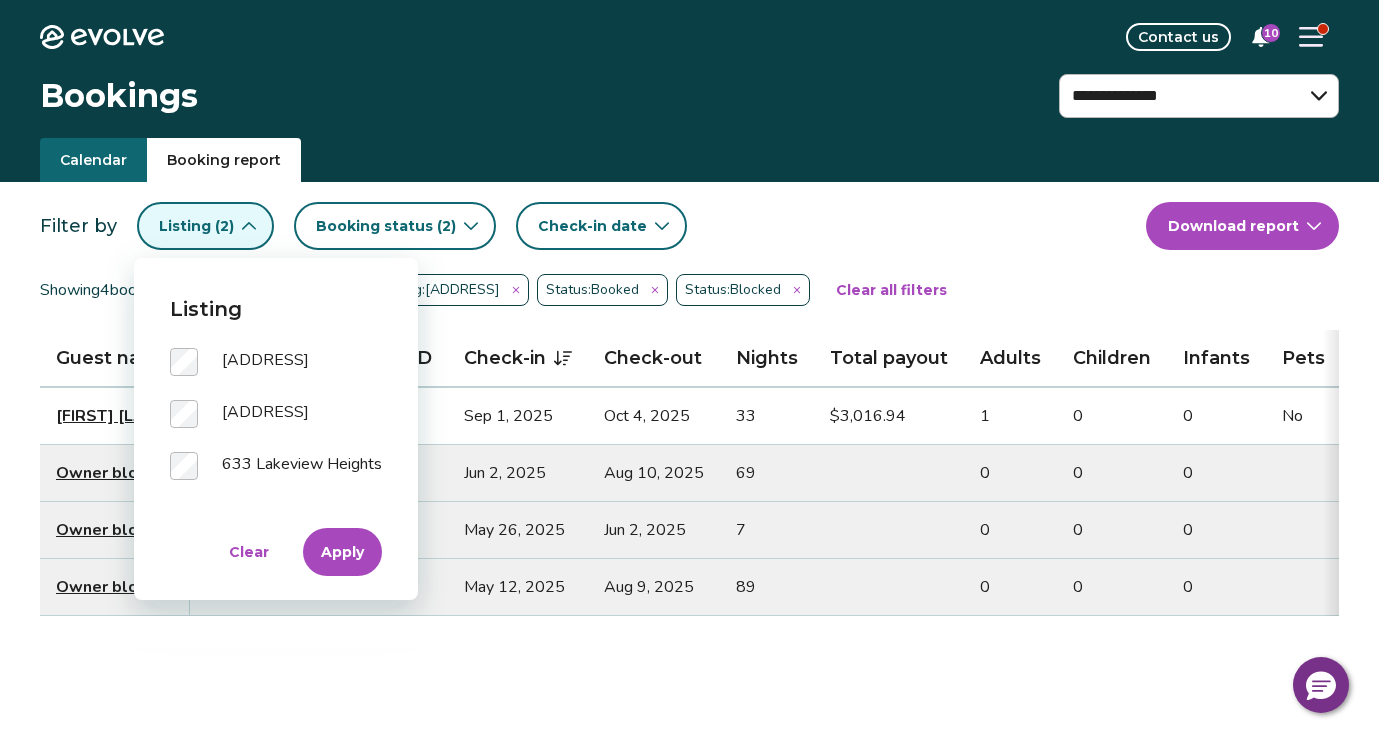 click on "Clear Apply" at bounding box center [276, 552] 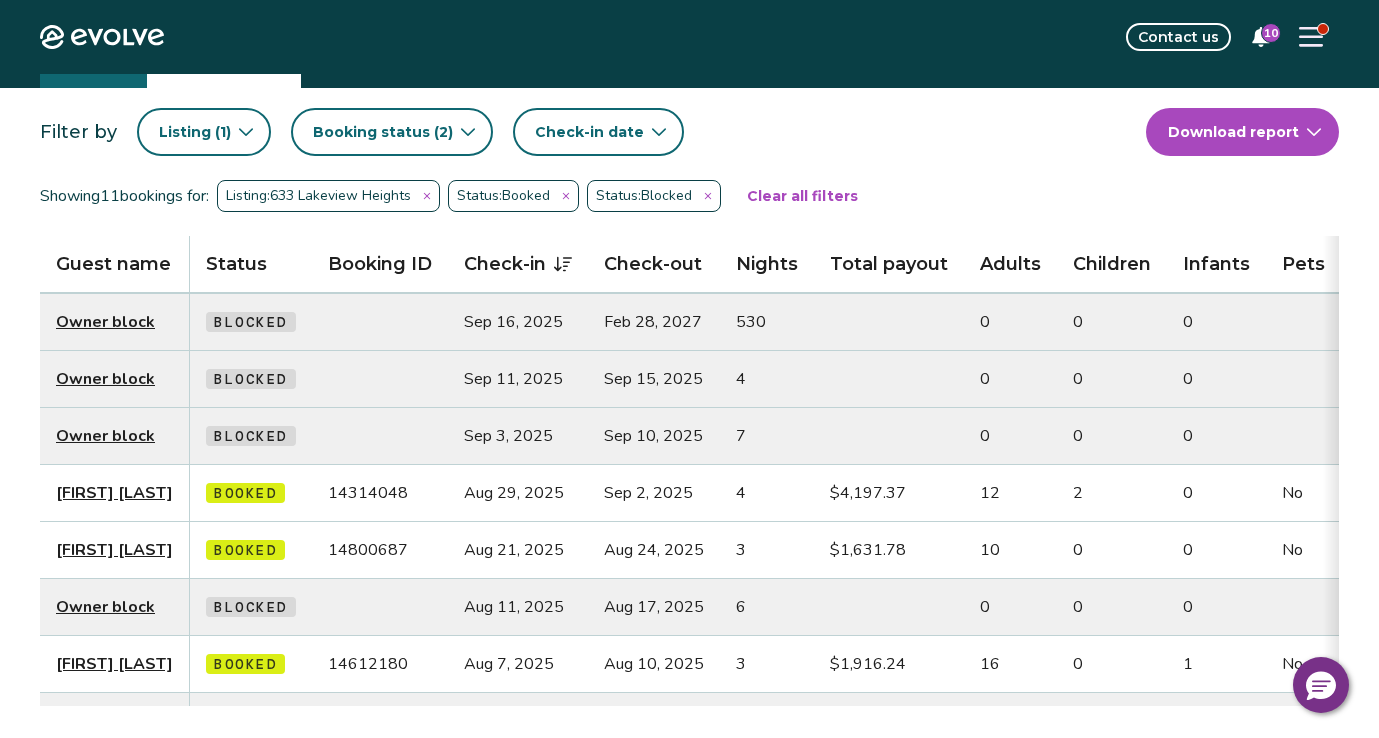 scroll, scrollTop: 0, scrollLeft: 0, axis: both 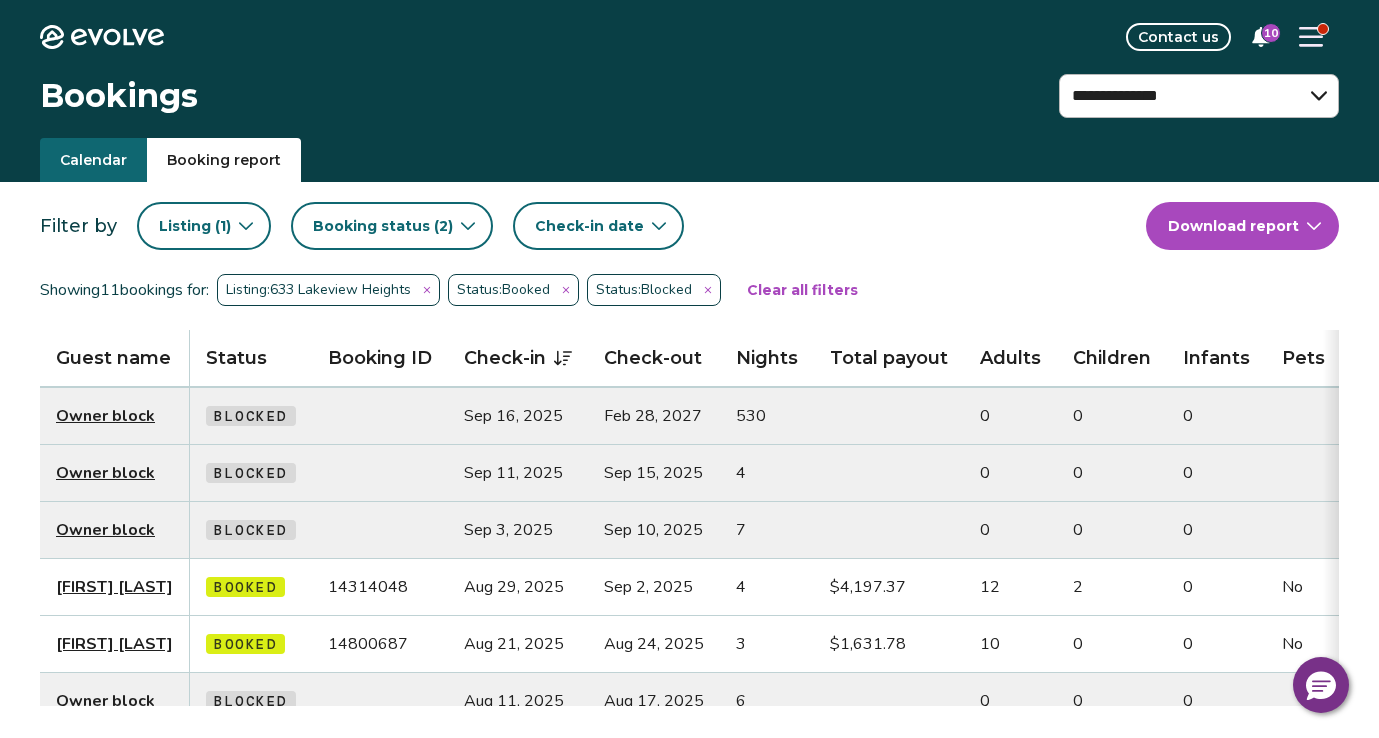 click on "**********" at bounding box center [689, 581] 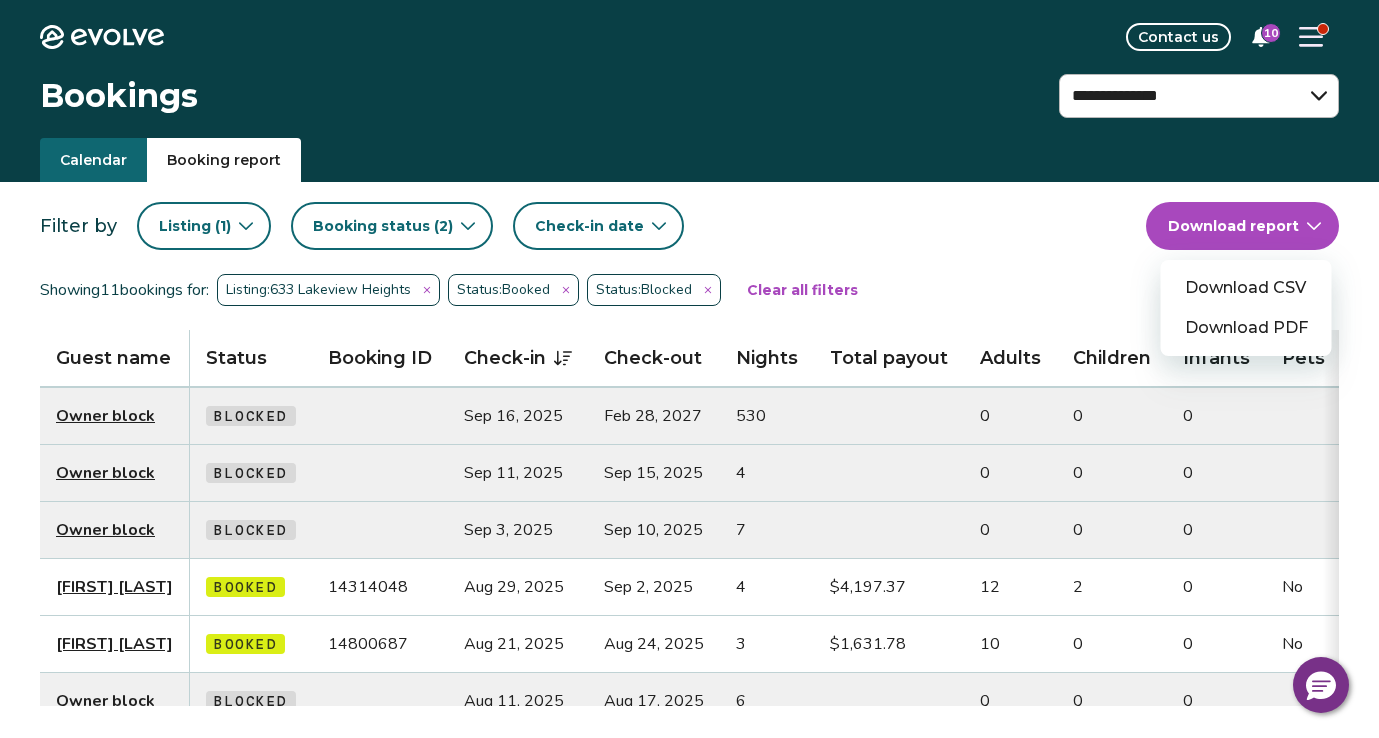 click on "Download CSV" at bounding box center (1246, 288) 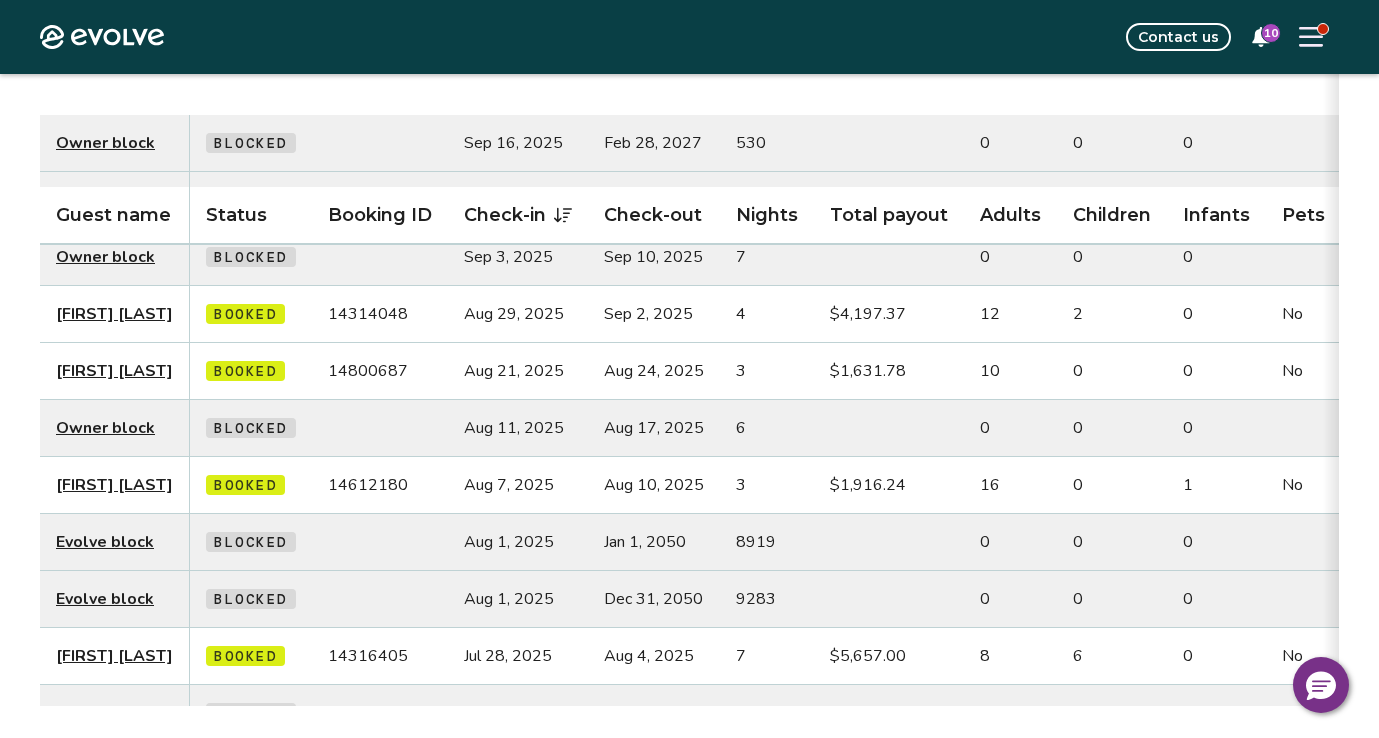 scroll, scrollTop: 403, scrollLeft: 0, axis: vertical 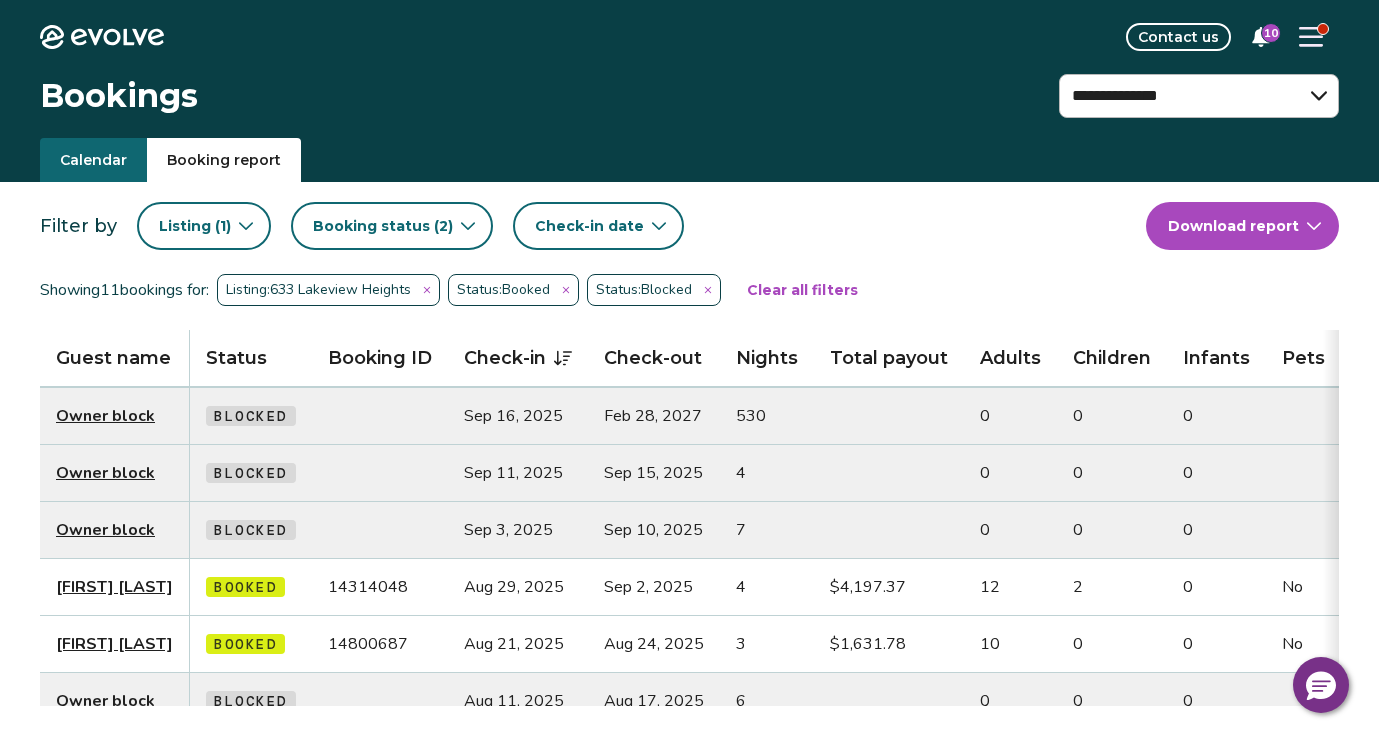 click on "Check-in date" at bounding box center [598, 226] 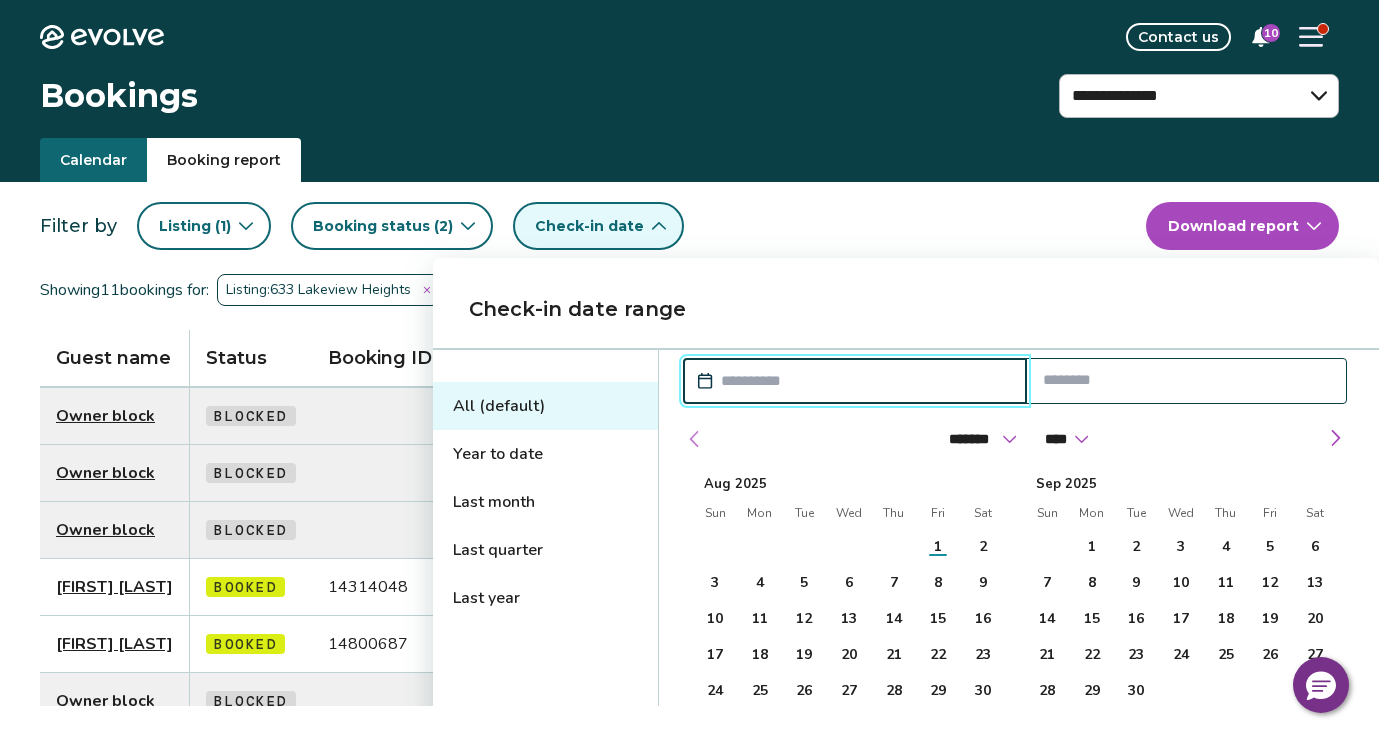 click at bounding box center [695, 439] 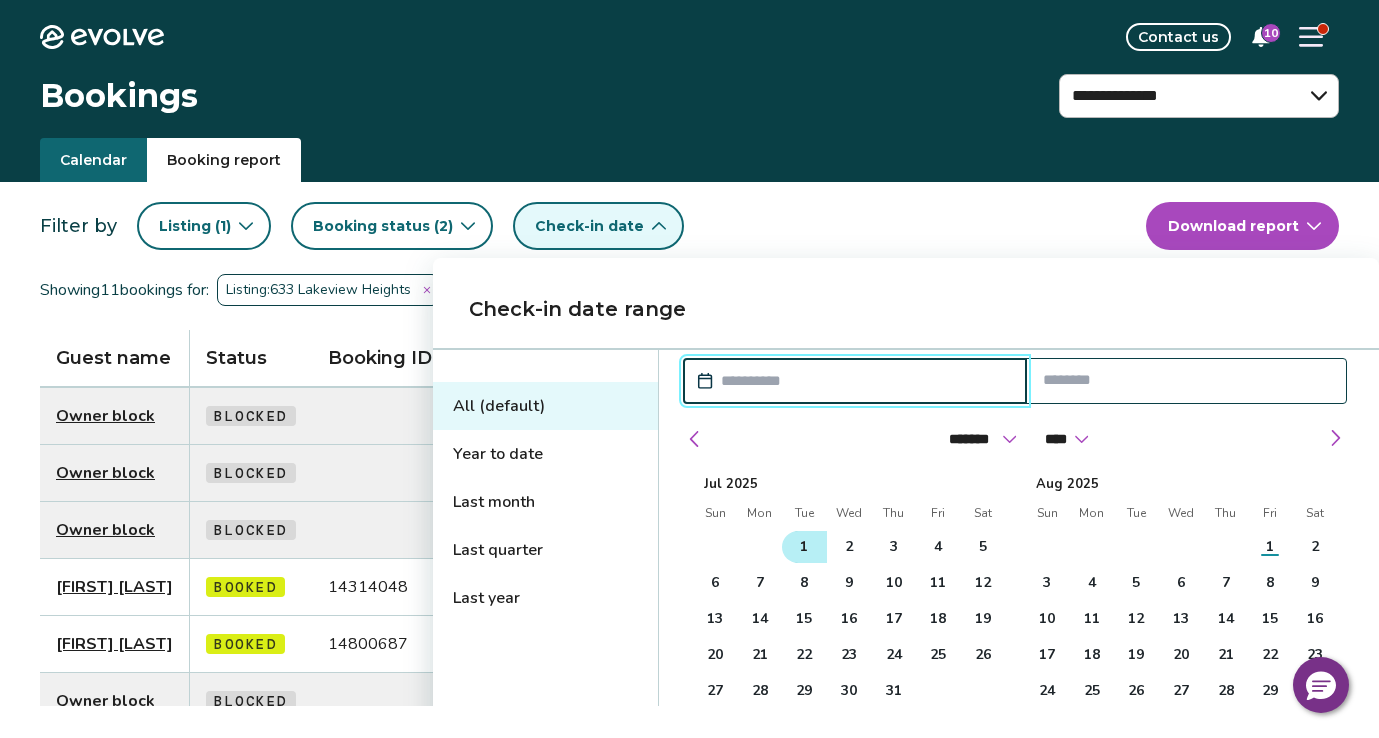 click on "1" at bounding box center (804, 547) 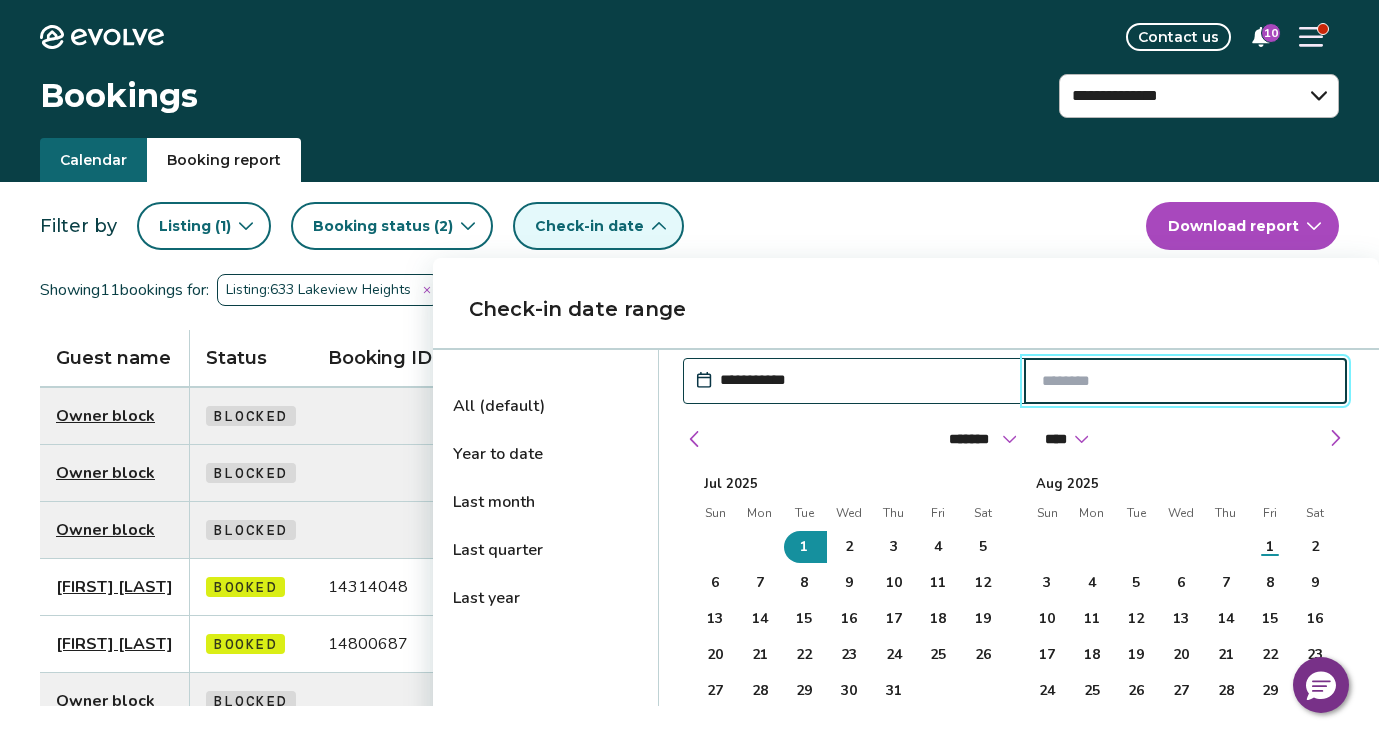 click on "Check-in date range" at bounding box center [906, 309] 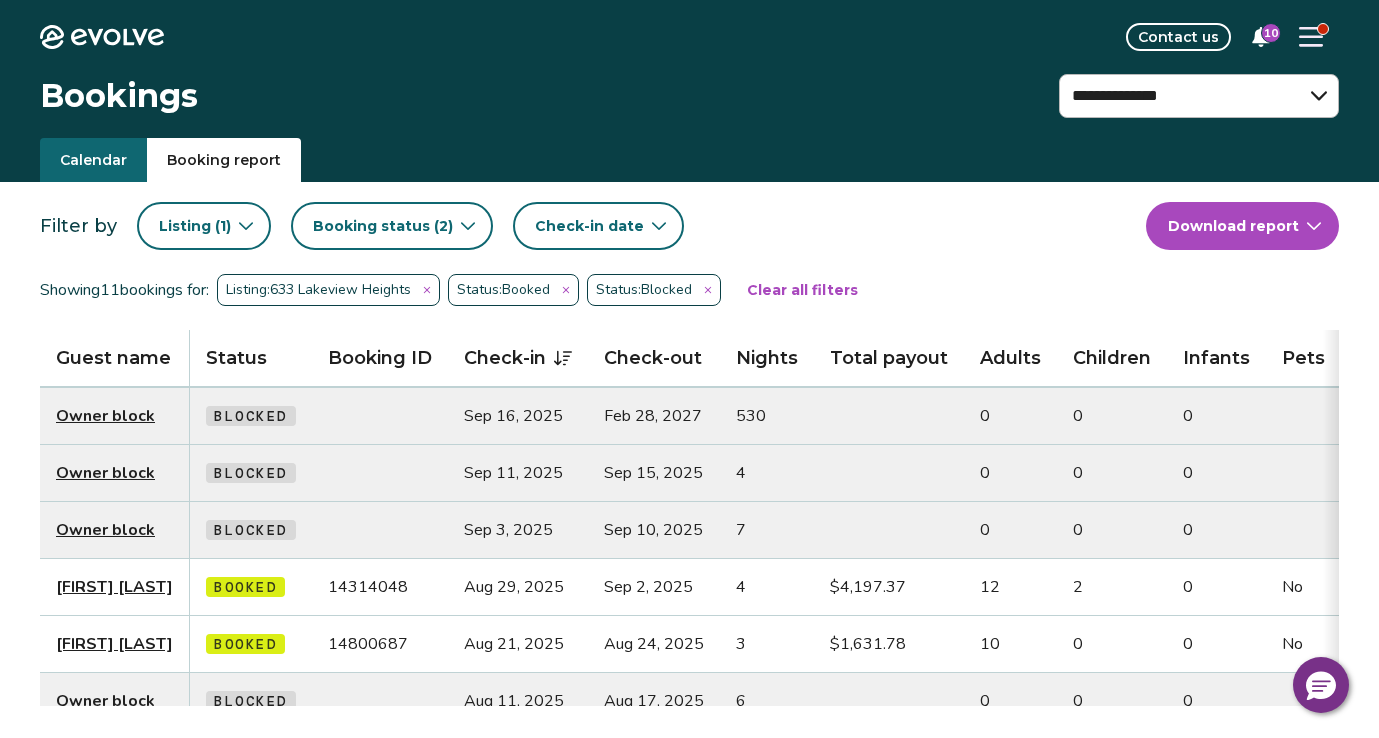 click on "Filter by Listing ( 1 ) Booking status ( 2 ) Check-in date" at bounding box center (593, 226) 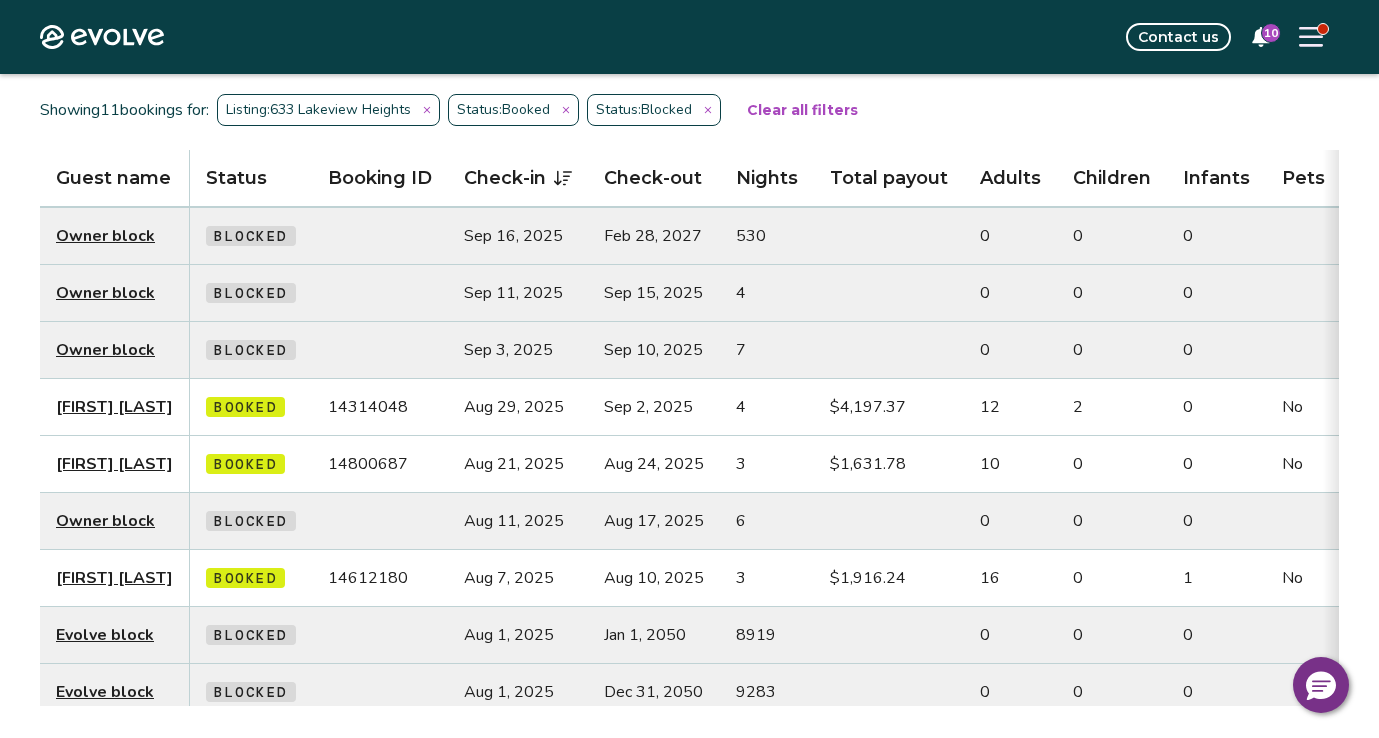 scroll, scrollTop: 319, scrollLeft: 0, axis: vertical 